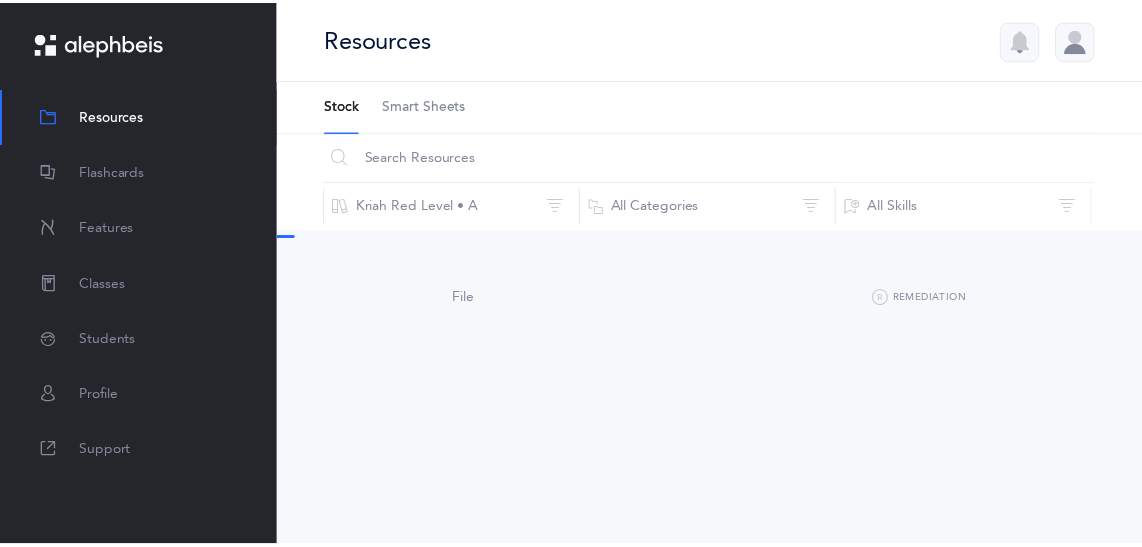 scroll, scrollTop: 0, scrollLeft: 0, axis: both 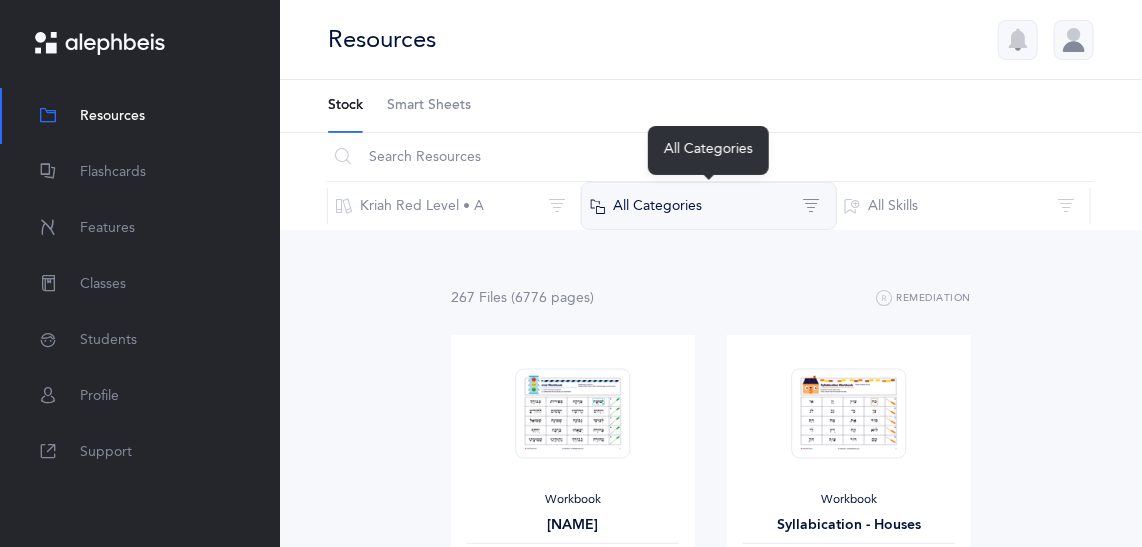 click on "All Categories" at bounding box center (708, 206) 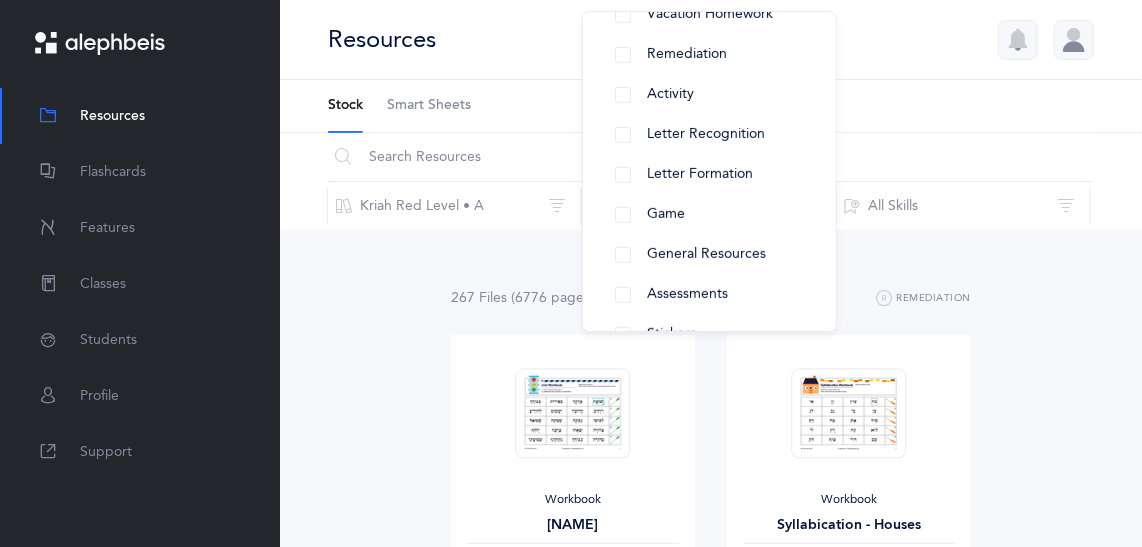 scroll, scrollTop: 213, scrollLeft: 0, axis: vertical 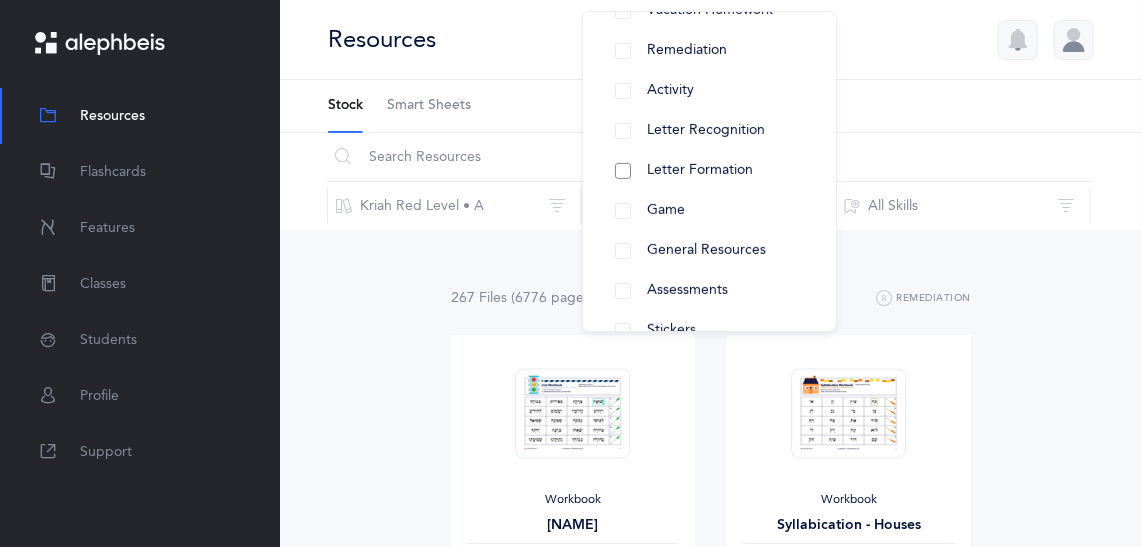 click on "Letter Formation" at bounding box center [700, 170] 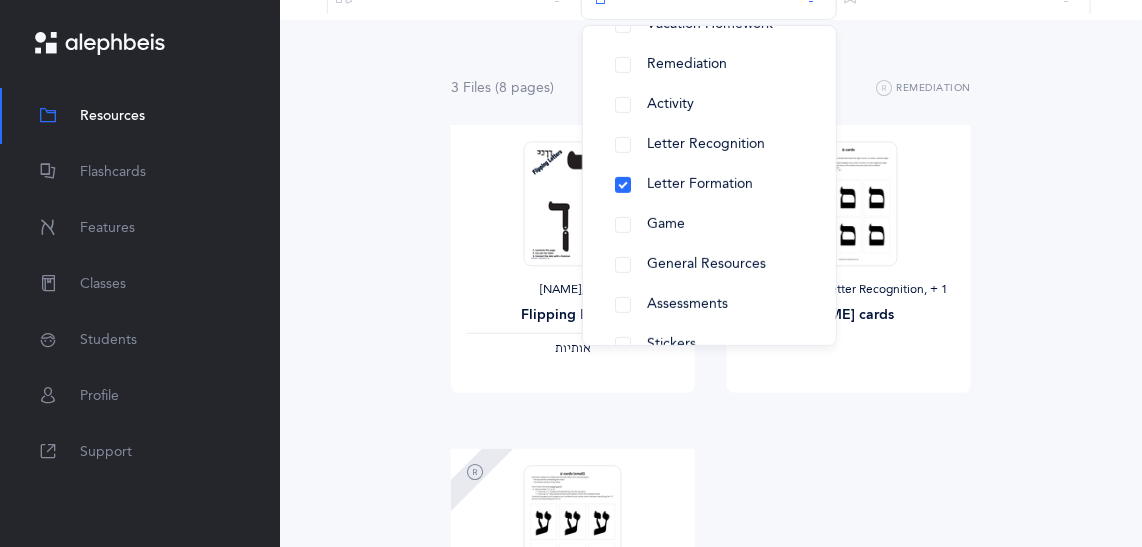 scroll, scrollTop: 0, scrollLeft: 0, axis: both 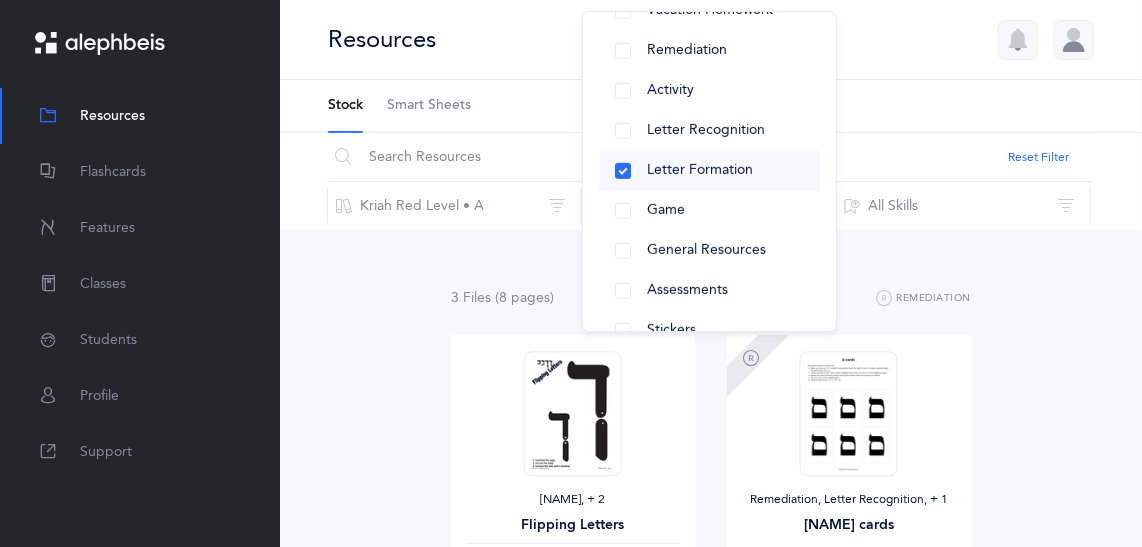 click on "Letter Formation" at bounding box center [700, 170] 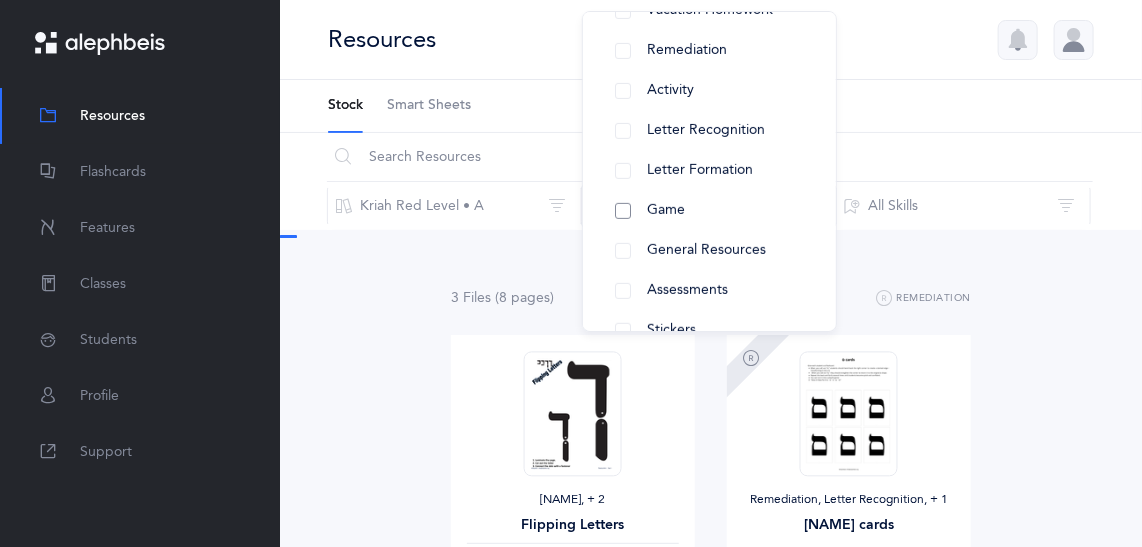 click on "Game" at bounding box center (666, 210) 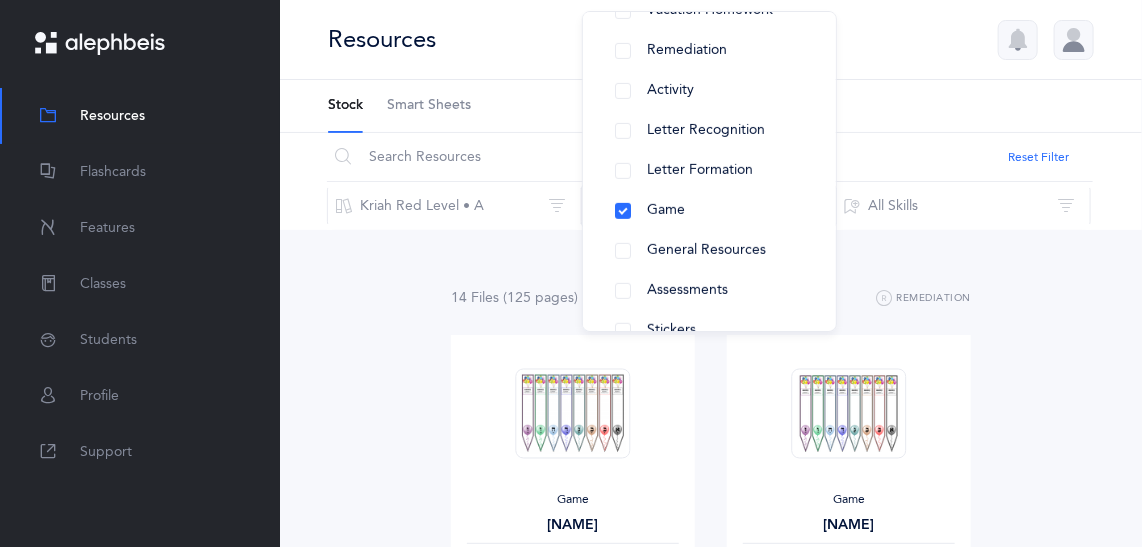 scroll, scrollTop: 287, scrollLeft: 0, axis: vertical 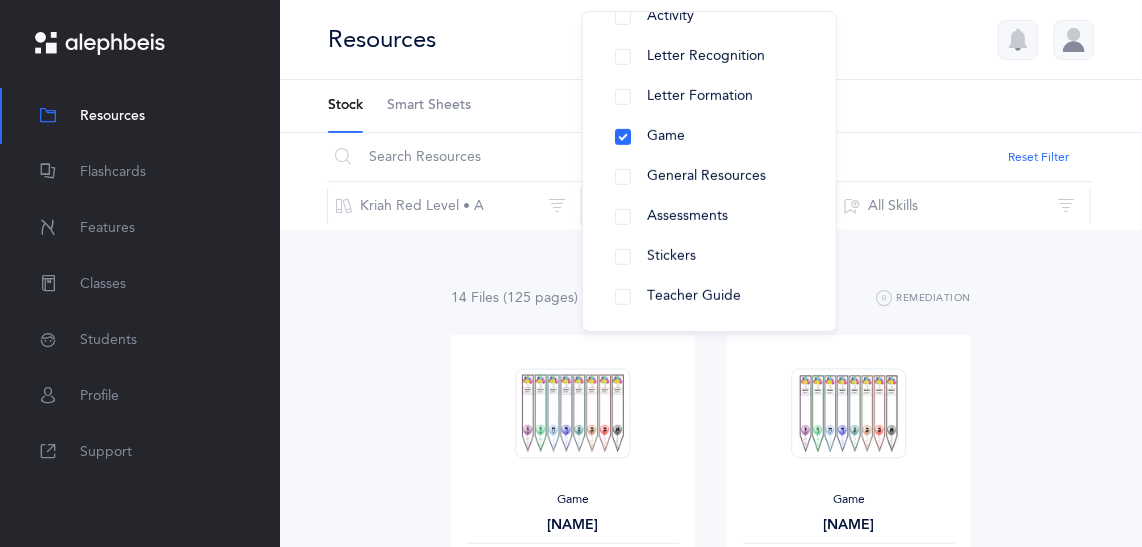 click on "14
File s
(125 page s )
Remediation
Game
Kaboom קמץ
‫נקודות, אותיות‬   View       Game
Kaboom פתח
‫נקודות, אותיות‬   View       Game
Kaboom צירי
‫נקודות, אותיות‬   View       Game
Kaboom סגול
‫נקודות, אותיות‬   View       Game
Kaboom שוא
‫נקודות, אותיות‬   View       Game
Kaboom חולם מלא
‫נקודות, אותיות‬   View       Game
Kaboom חולם חסר
‫נקודות, אותיות‬   View       Game" at bounding box center [711, 1456] 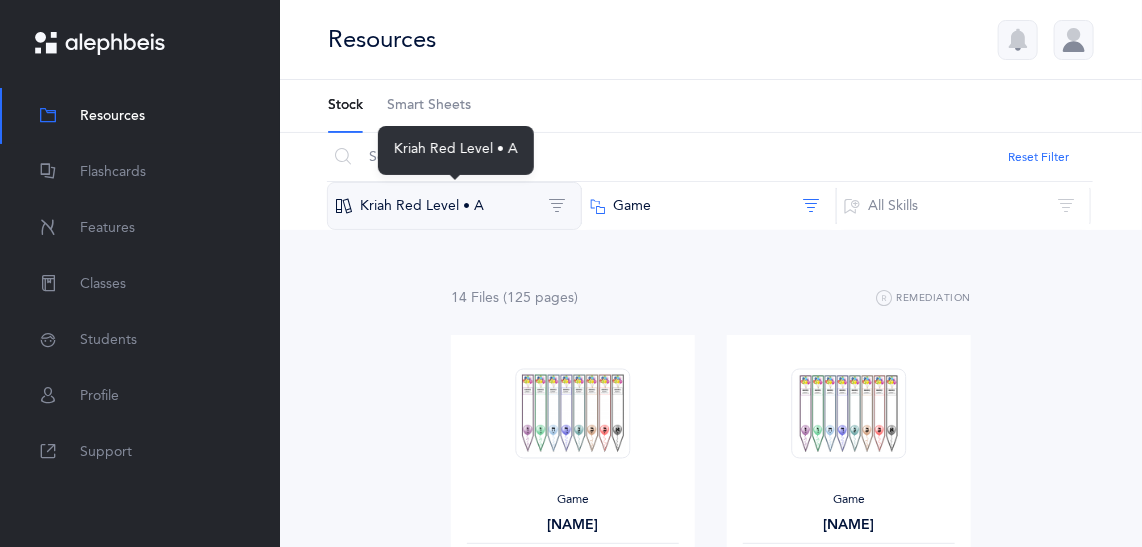 click on "Kriah Red Level • A" at bounding box center (454, 206) 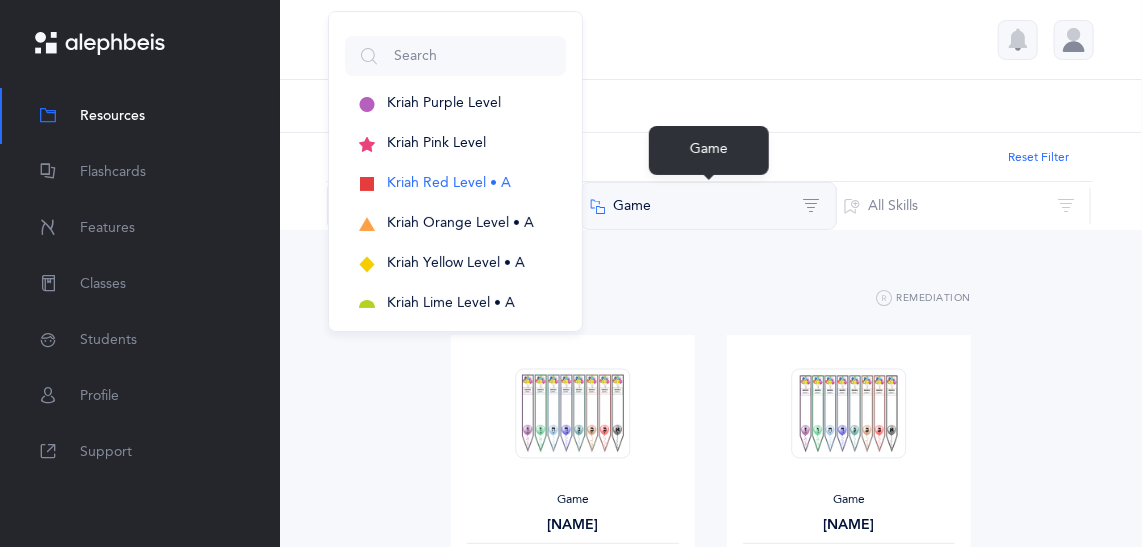 click on "Game" at bounding box center [708, 206] 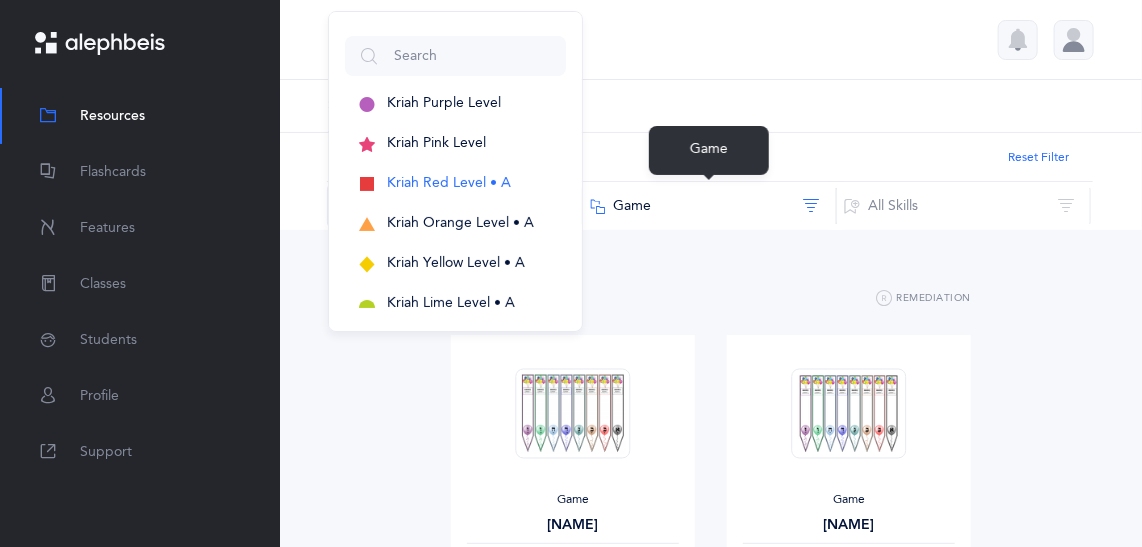 scroll, scrollTop: 0, scrollLeft: 0, axis: both 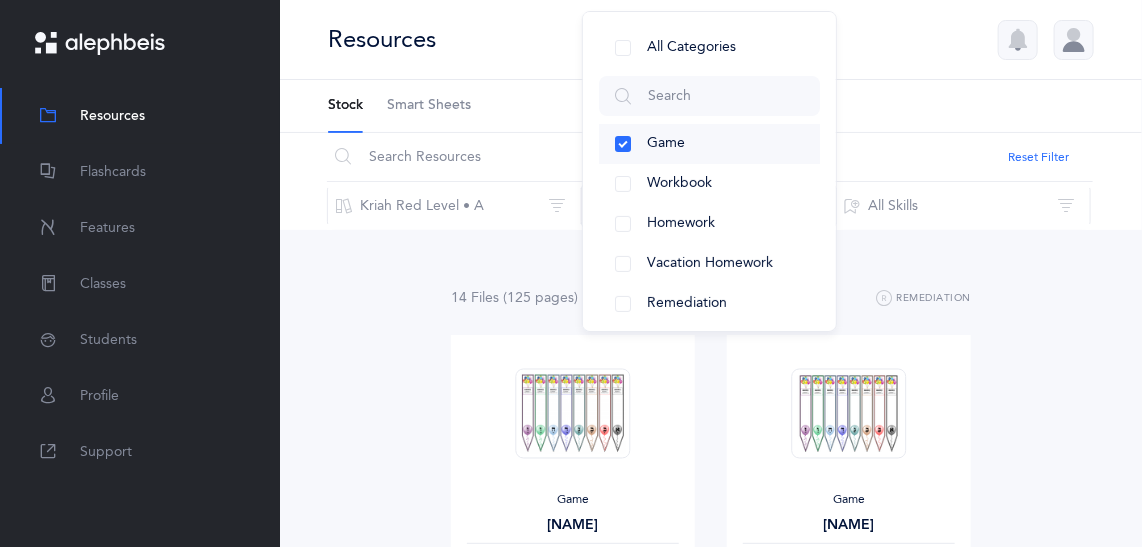 click on "Game" at bounding box center (709, 144) 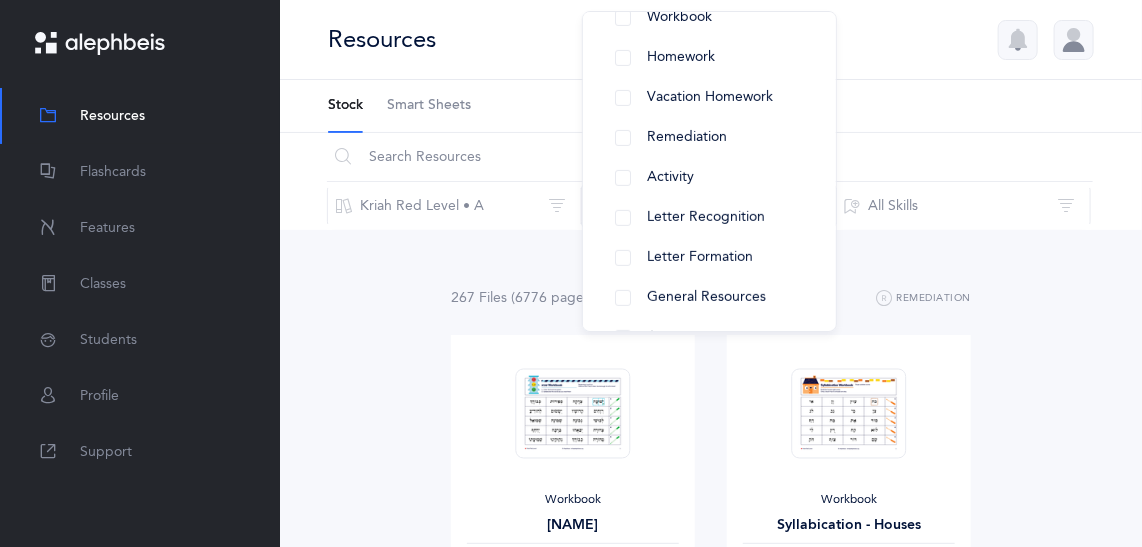 scroll, scrollTop: 157, scrollLeft: 0, axis: vertical 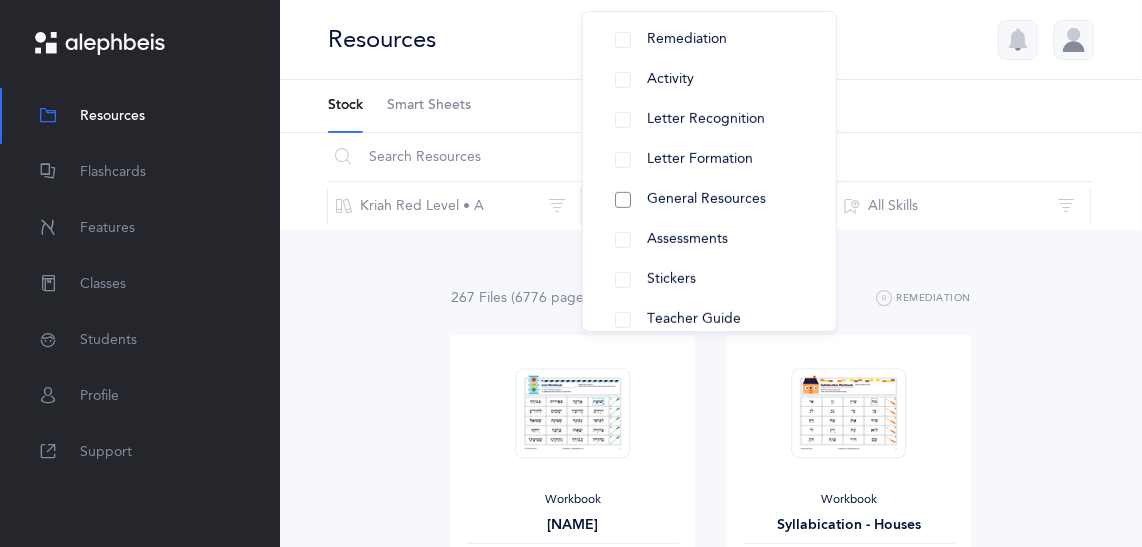 click on "General Resources" at bounding box center (706, 199) 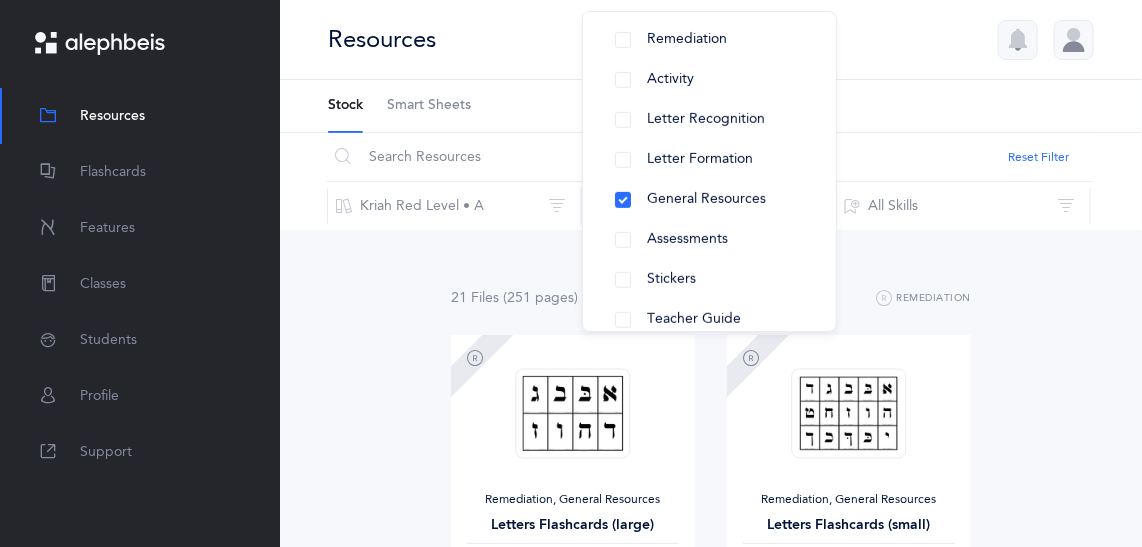 scroll, scrollTop: 287, scrollLeft: 0, axis: vertical 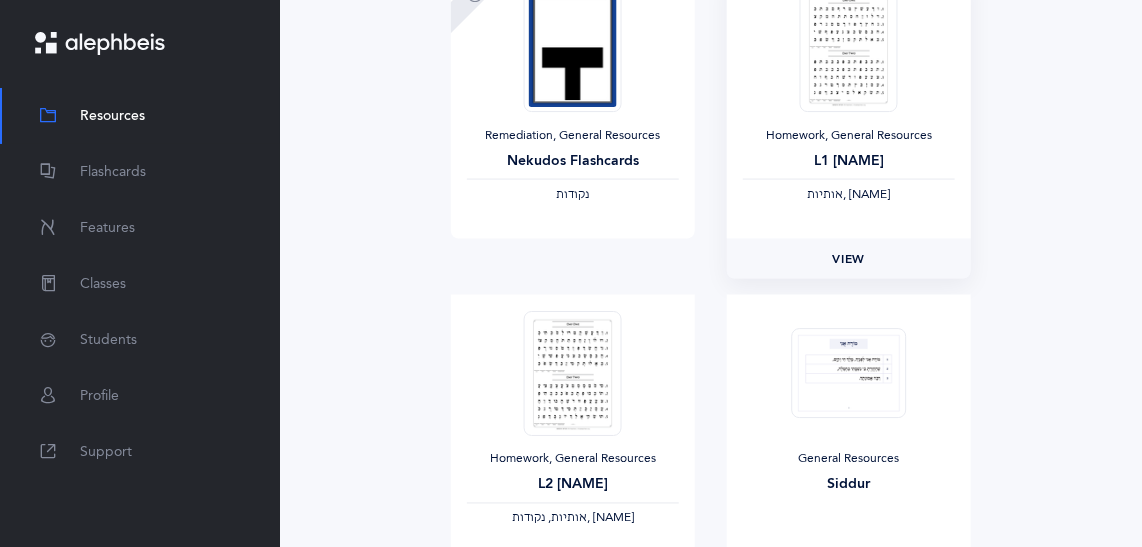 click on "View" at bounding box center (849, 259) 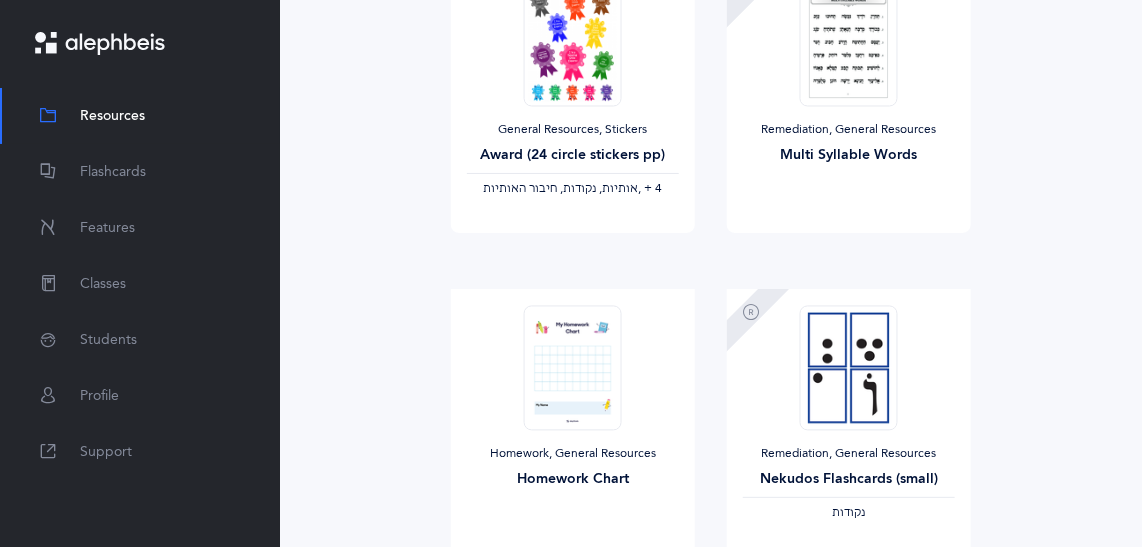 scroll, scrollTop: 2629, scrollLeft: 0, axis: vertical 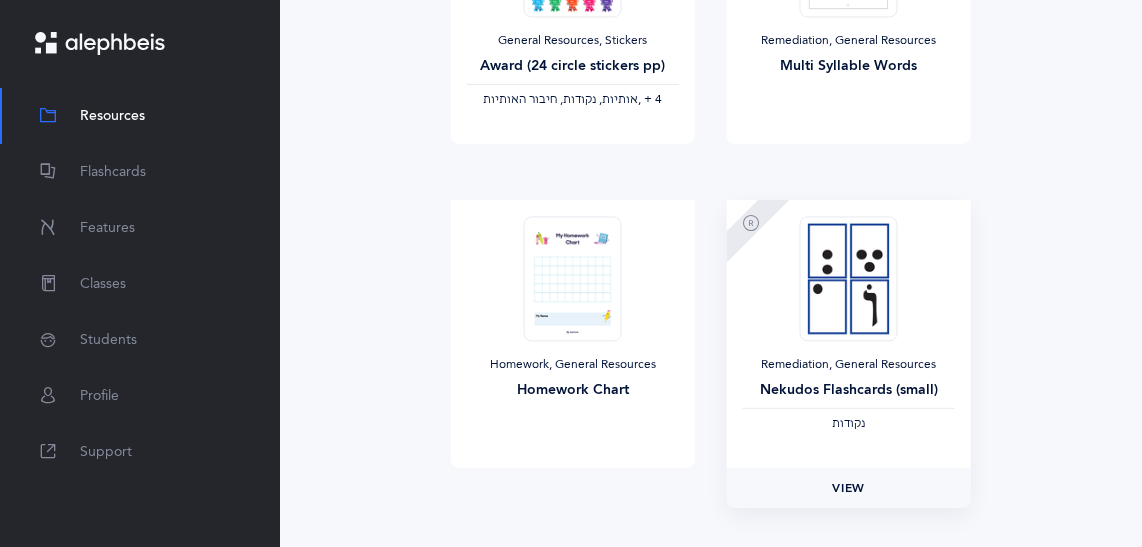 click on "View" at bounding box center (849, 488) 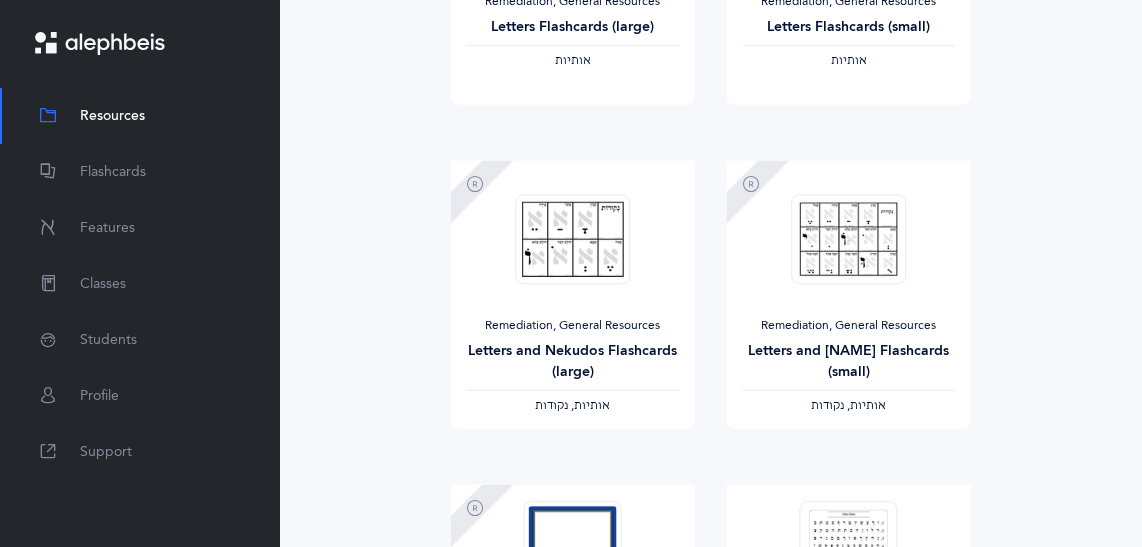 scroll, scrollTop: 0, scrollLeft: 0, axis: both 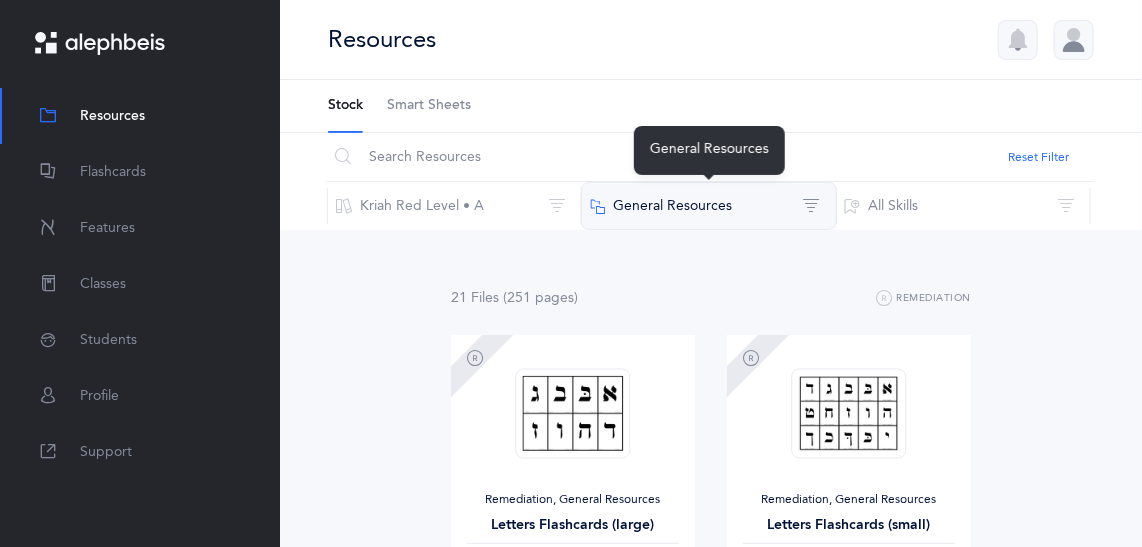 click on "General Resources" at bounding box center (708, 206) 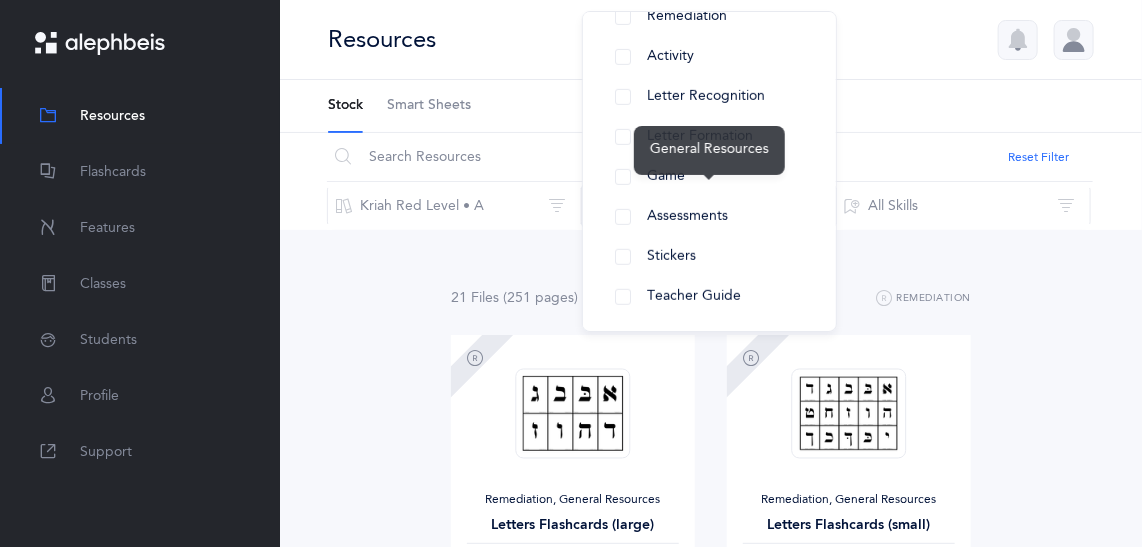 scroll, scrollTop: 0, scrollLeft: 0, axis: both 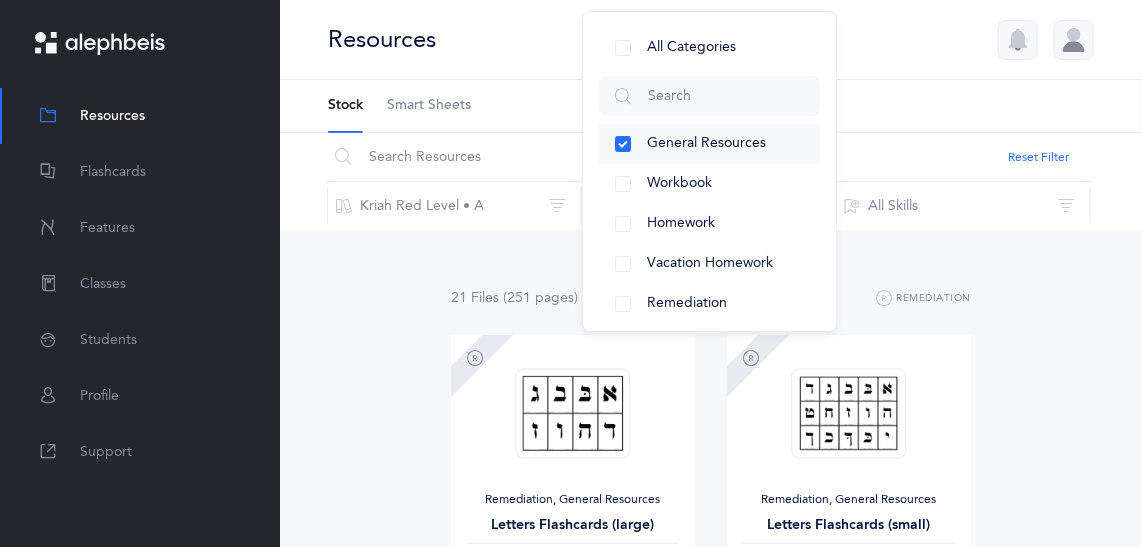 click on "General Resources" at bounding box center (709, 144) 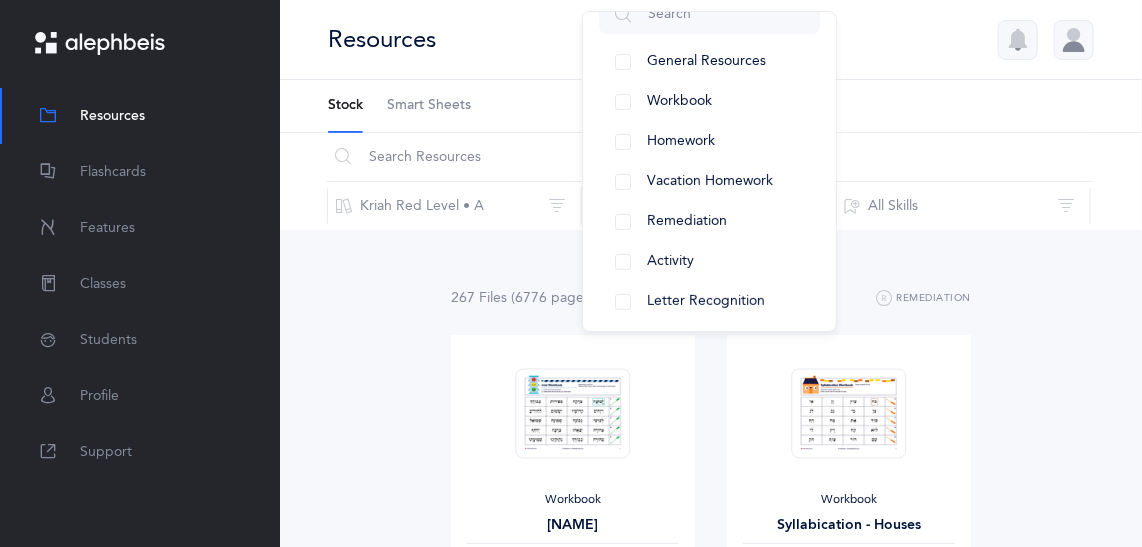scroll, scrollTop: 81, scrollLeft: 0, axis: vertical 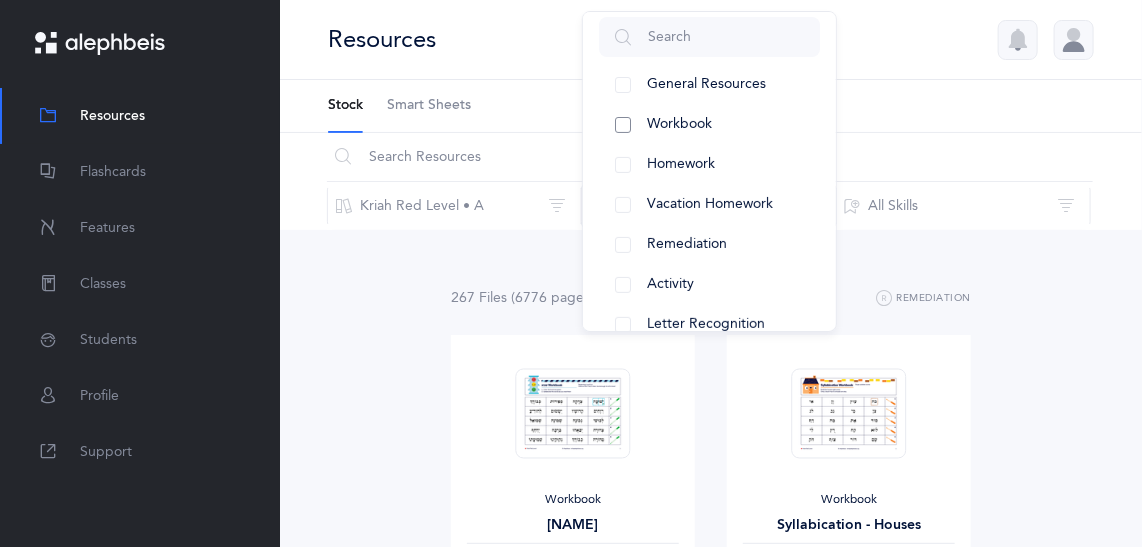 click on "Workbook" at bounding box center [709, 125] 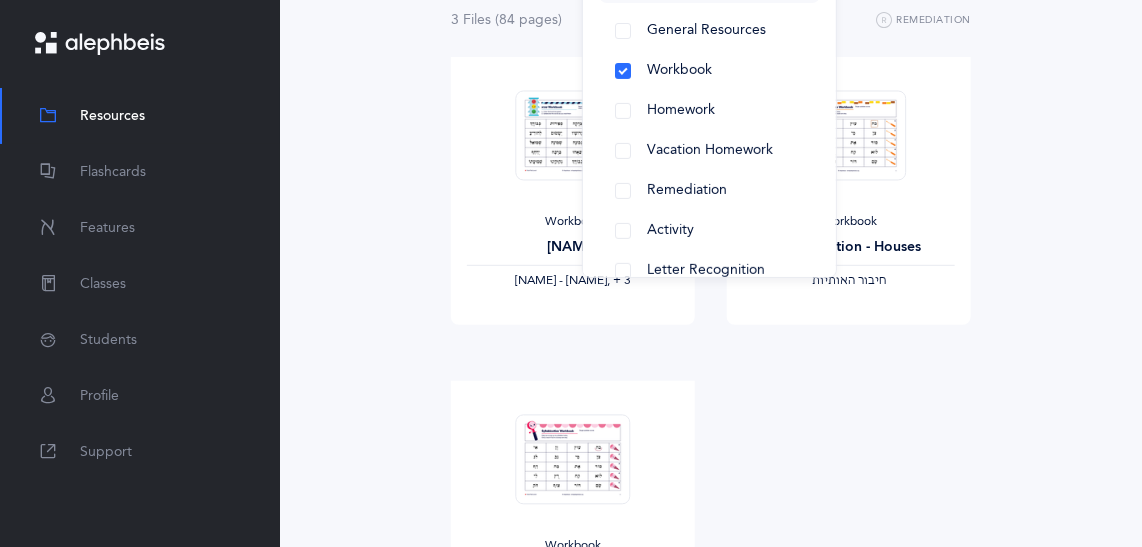 scroll, scrollTop: 0, scrollLeft: 0, axis: both 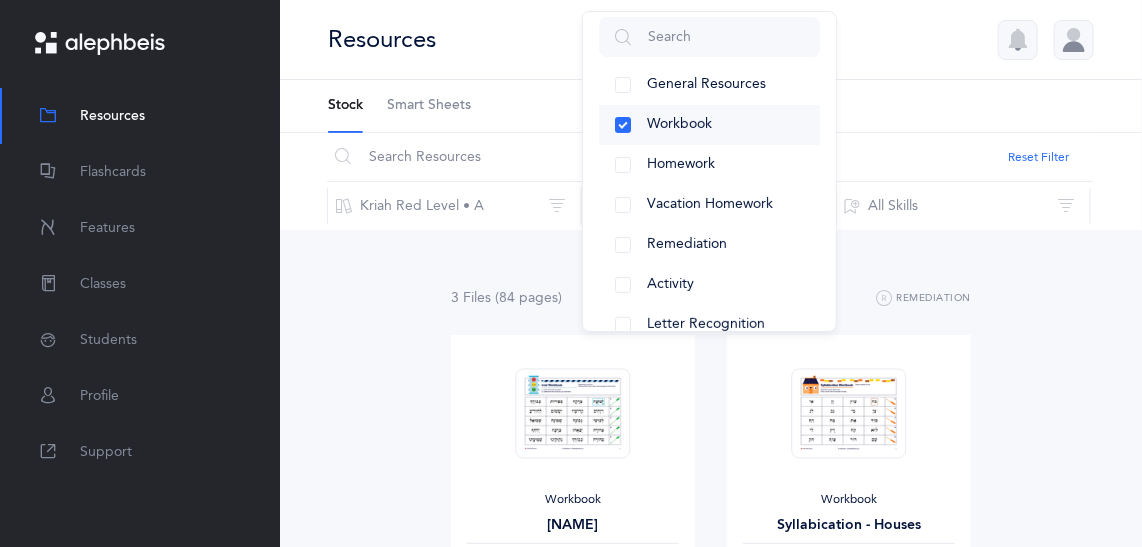 click on "Workbook" at bounding box center (709, 125) 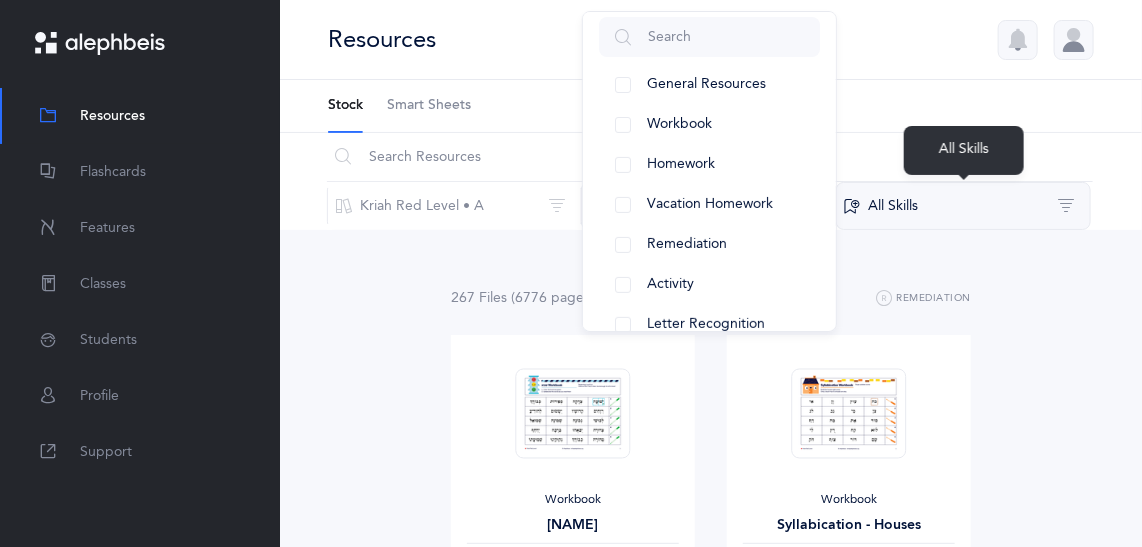 click on "All Skills" at bounding box center (963, 206) 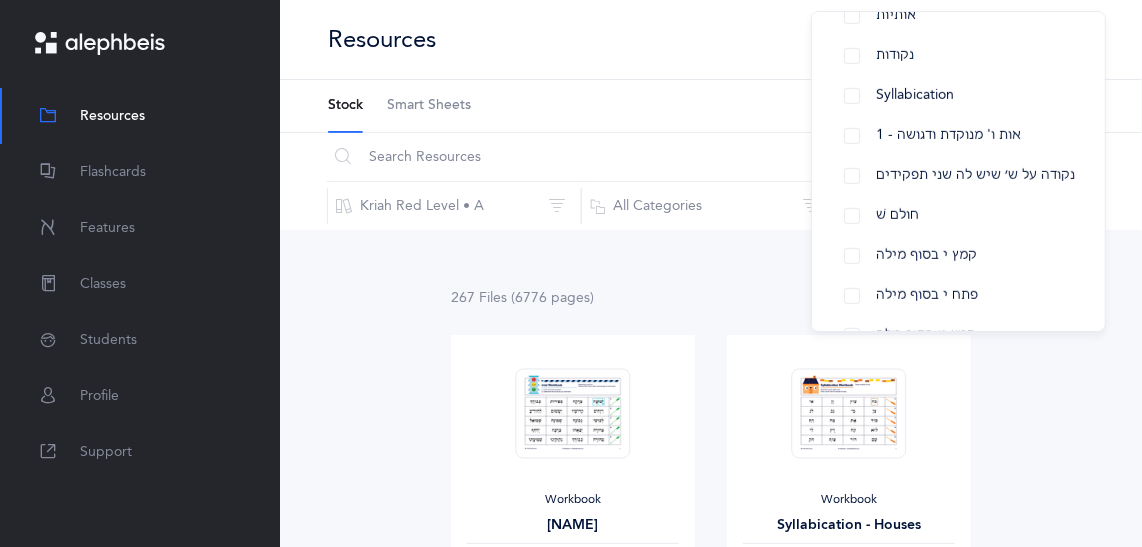 scroll, scrollTop: 332, scrollLeft: 0, axis: vertical 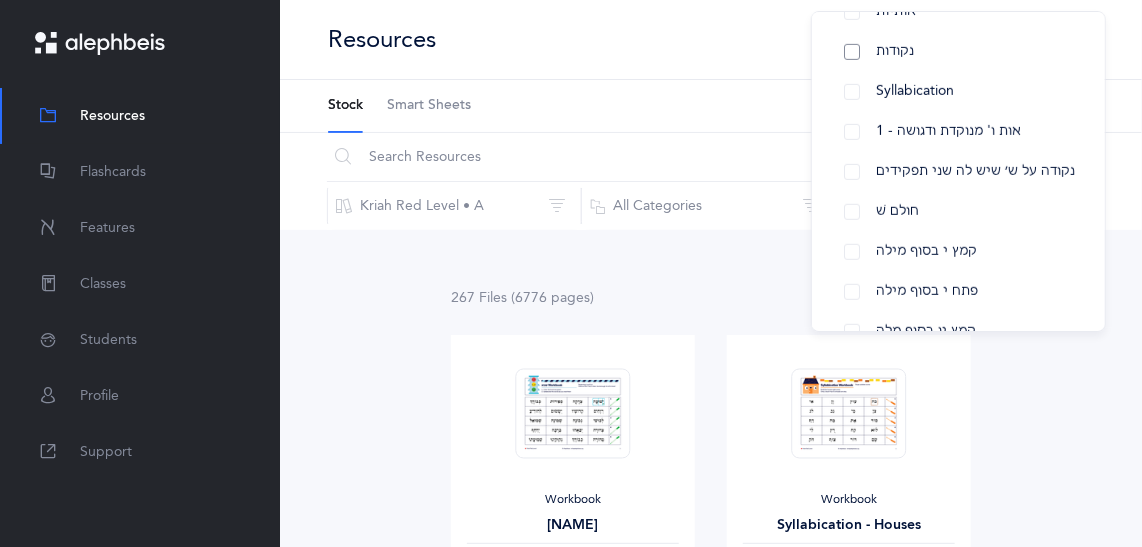 click on "נקודות" at bounding box center [895, 51] 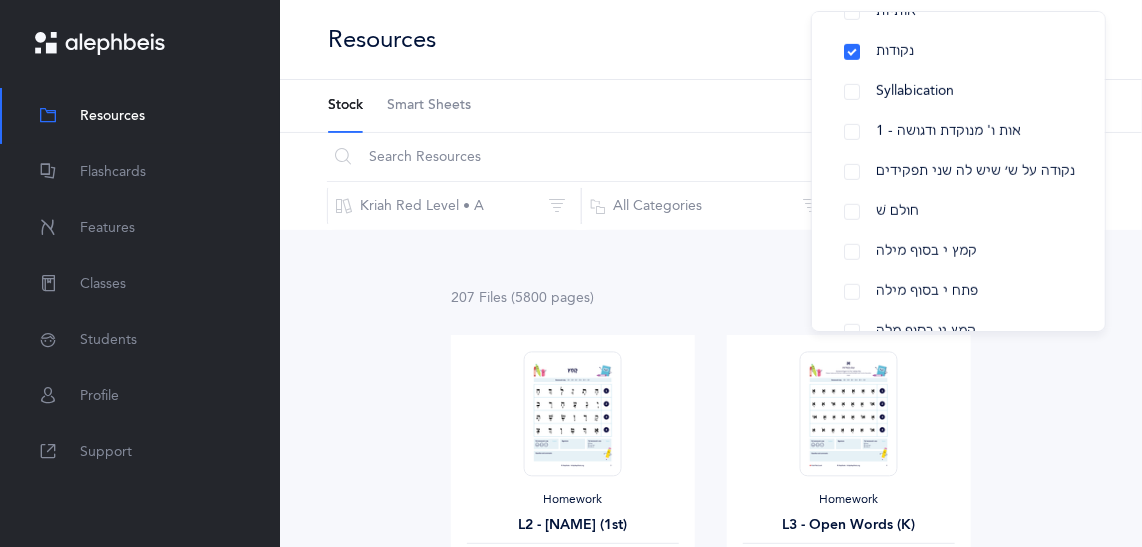 click on "207
File s
(5800 page s )
Remediation
Homework
L2 - [NAME] (1st)
‫אותיות, נקודות‬   View       Homework
L3 - Open Words (K)
‫הברות בודדות, אותיות, נקודות‬   View       Homework
L3 - Open Words (1st)
‫הברות בודדות, אותיות, נקודות‬   View         Homework, Remediation
L2 - [NAME]
‫אותיות, נקודות‬   View         Homework, Remediation
L3 - [NAME]
‫אותיות, נקודות‬   View         Homework, Remediation
L4 - [NAME] Charts
‫נקודות‬   View           , Fluency" at bounding box center (711, 1816) 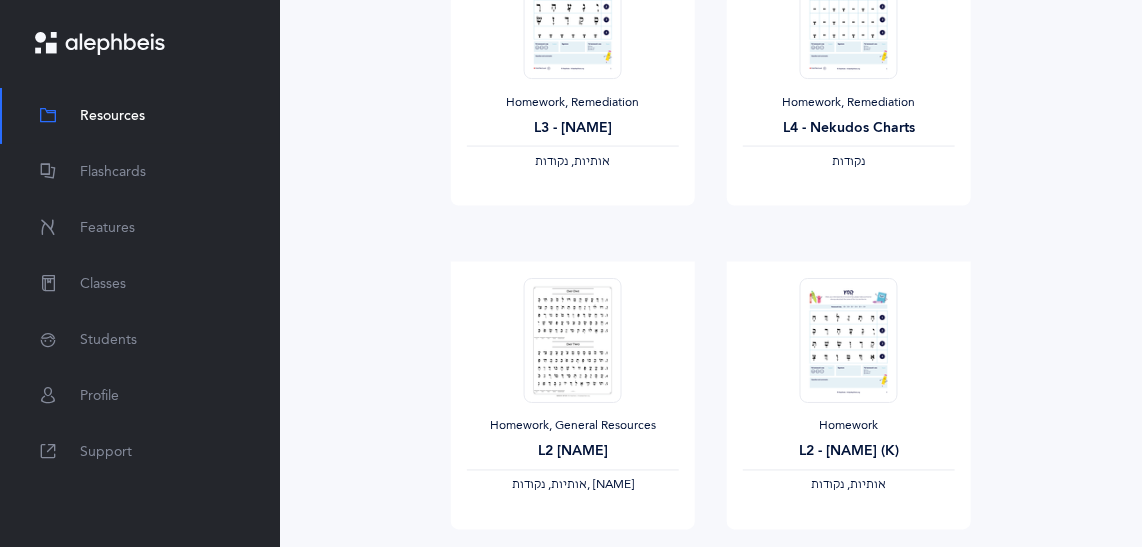 scroll, scrollTop: 0, scrollLeft: 0, axis: both 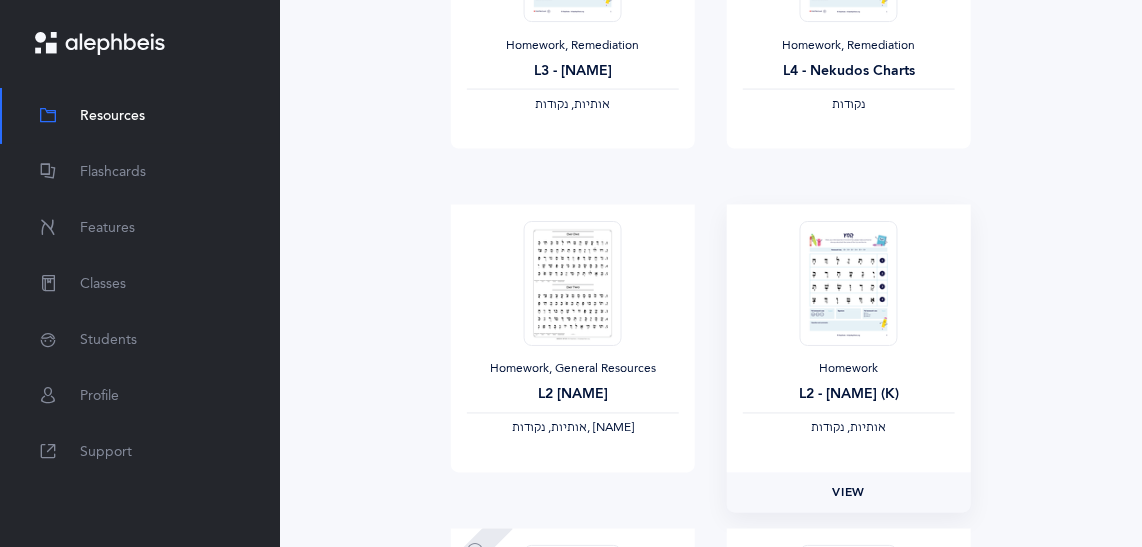 click on "View" at bounding box center [849, 493] 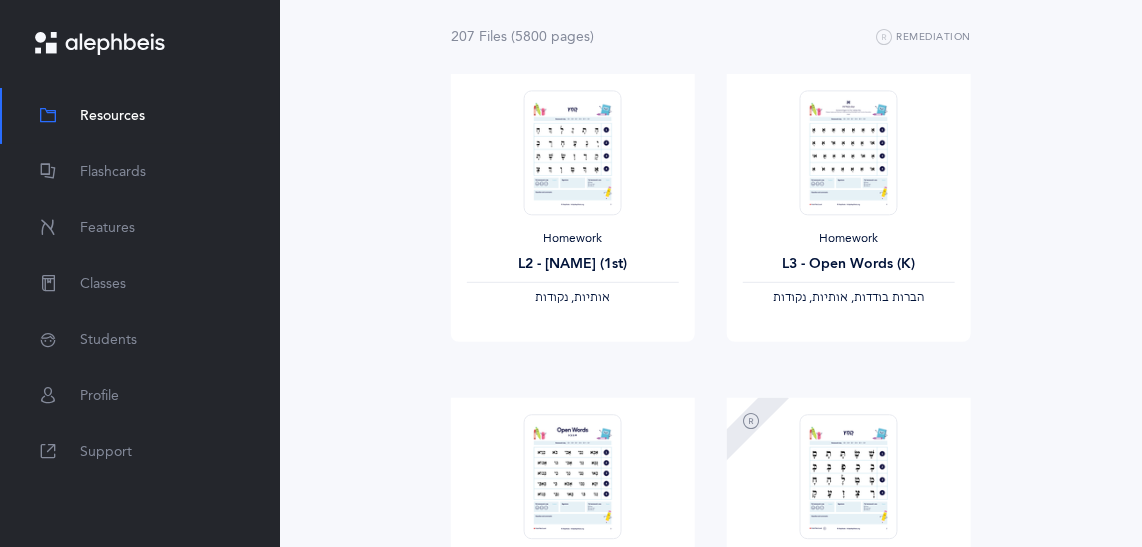 scroll, scrollTop: 0, scrollLeft: 0, axis: both 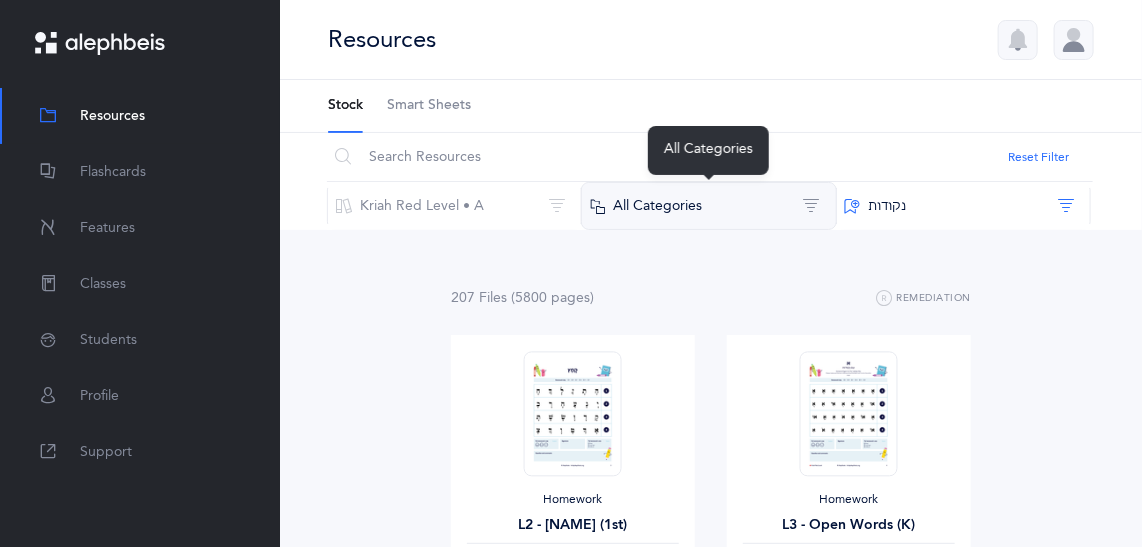 click on "All Categories" at bounding box center [708, 206] 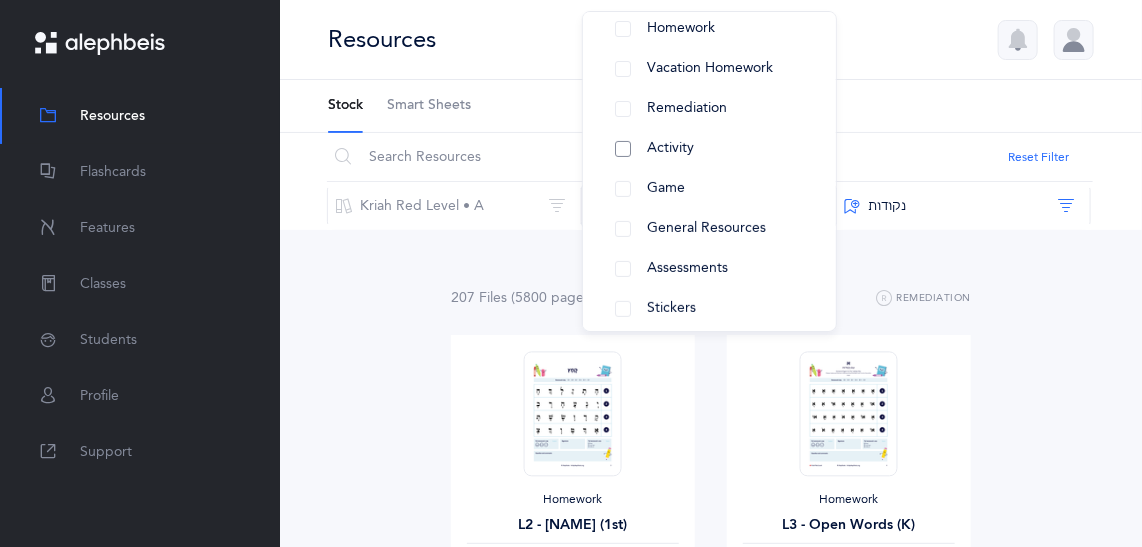 click on "Activity" at bounding box center [709, 149] 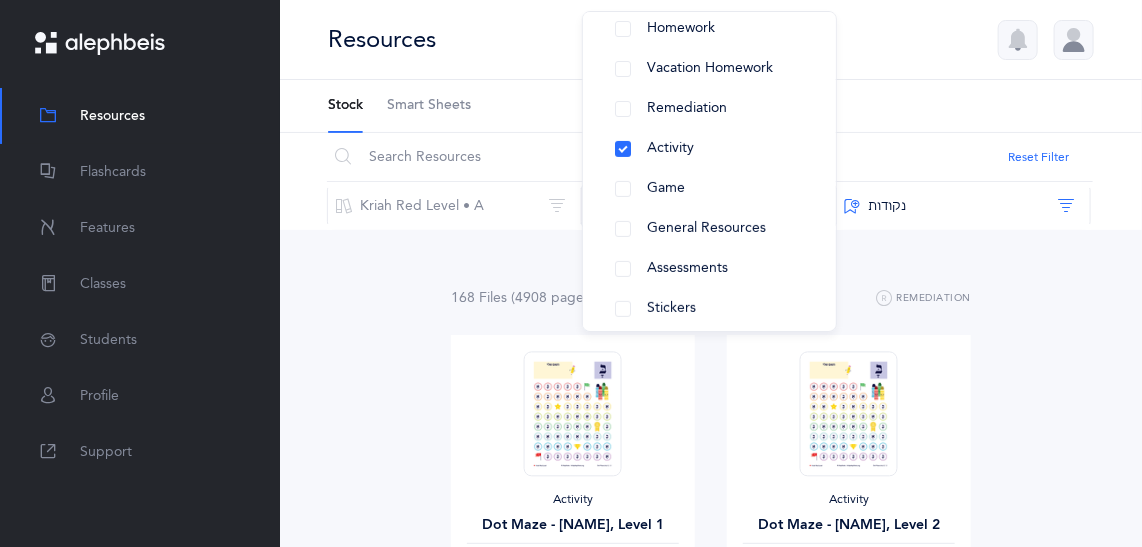 click on "168
File s
(4908 page s )
Remediation
Activity
Dot Maze - Kamatz, Level 1
‫אותיות, נקודות‬   View       Activity
Dot Maze - Kamatz, Level 2
‫אותיות, נקודות‬   View       Activity
Dot Maze - Kamatz, Level 3
‫אותיות, נקודות‬   View       Activity
Dot Maze - Kamatz, Level 4
‫אותיות, נקודות‬   View       Activity
Dot Maze - Pasach, Level 1
‫אותיות, נקודות‬   View       Activity
Dot Maze - Pasach, Level 2
‫אותיות, נקודות‬   View       Activity       View       Activity" at bounding box center (711, 1816) 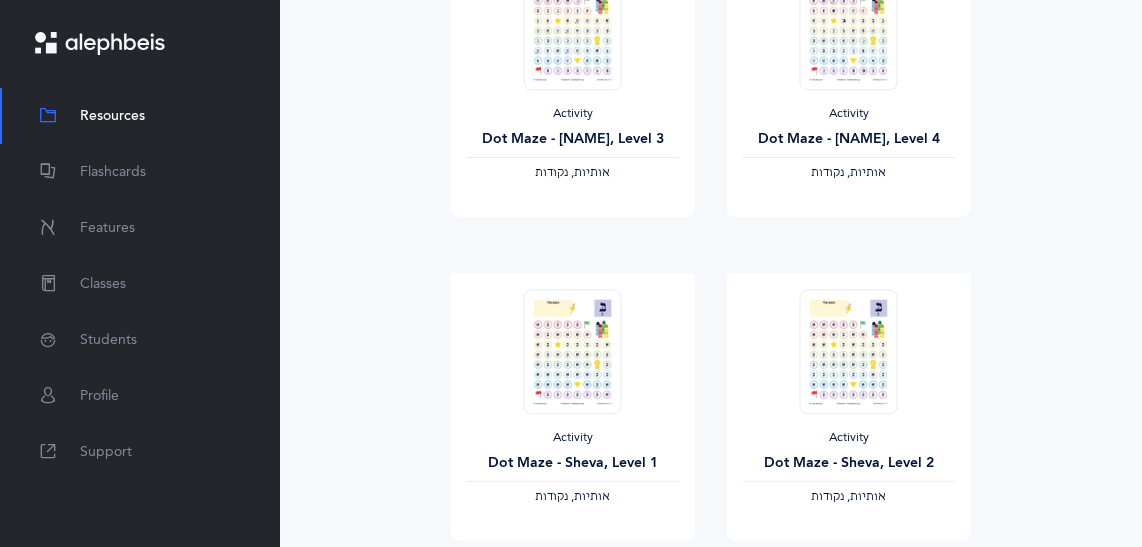 scroll, scrollTop: 2854, scrollLeft: 0, axis: vertical 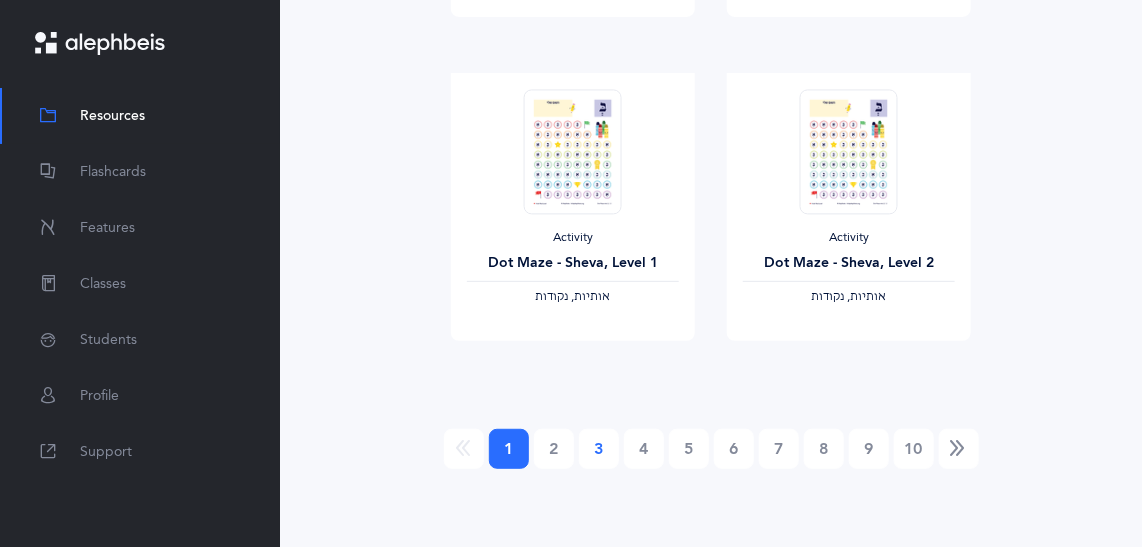 click on "3" at bounding box center [599, 449] 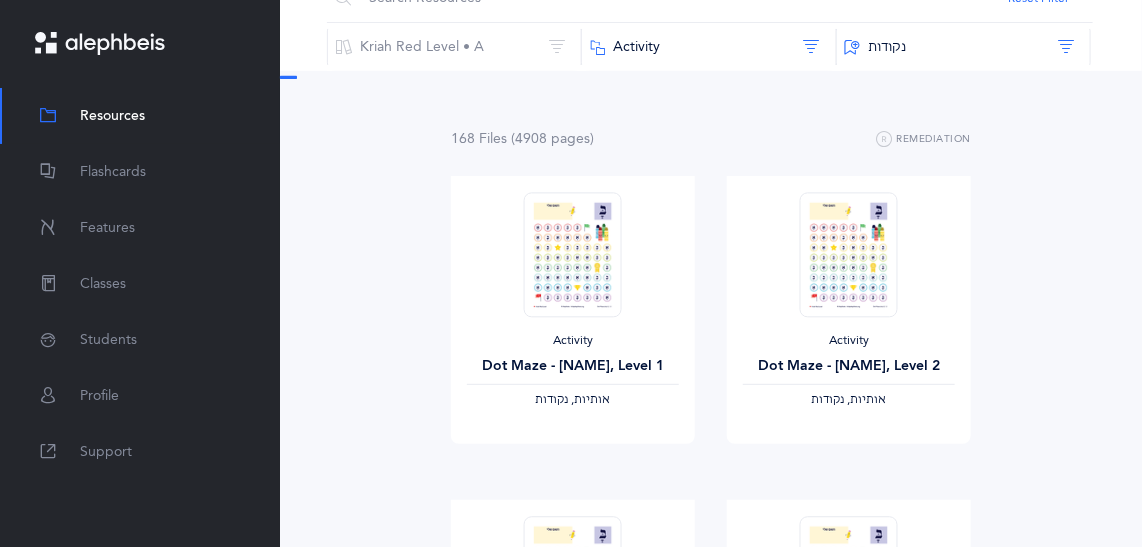 scroll, scrollTop: 0, scrollLeft: 0, axis: both 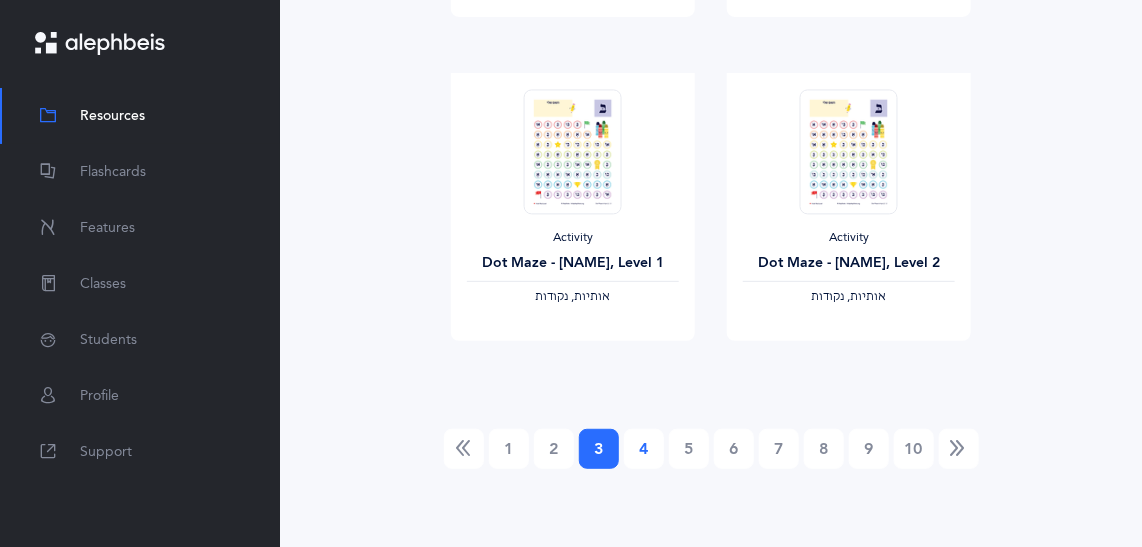 click on "4" at bounding box center (644, 449) 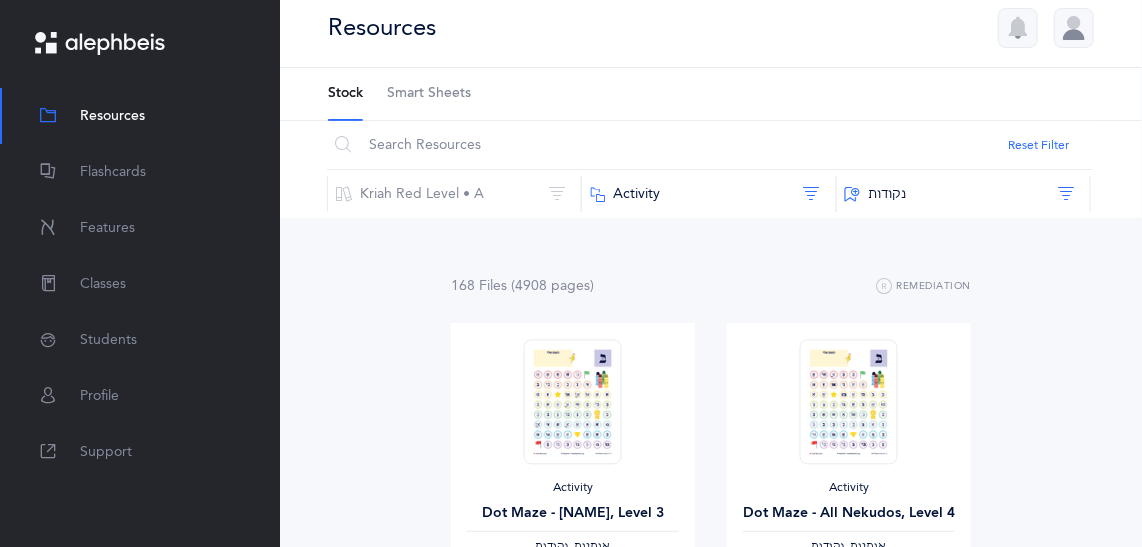 scroll, scrollTop: 0, scrollLeft: 0, axis: both 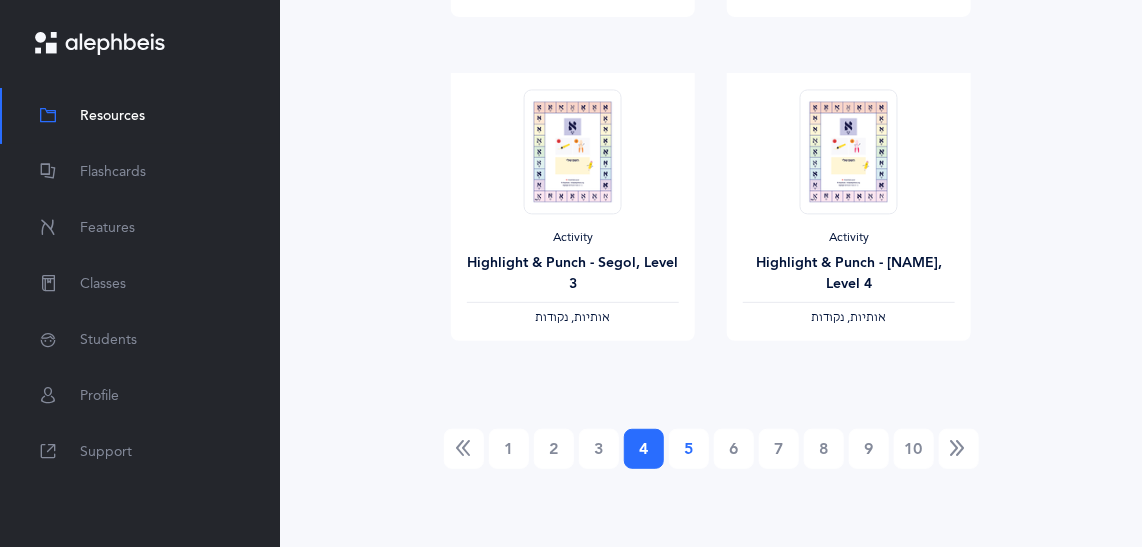 click on "5" at bounding box center (689, 449) 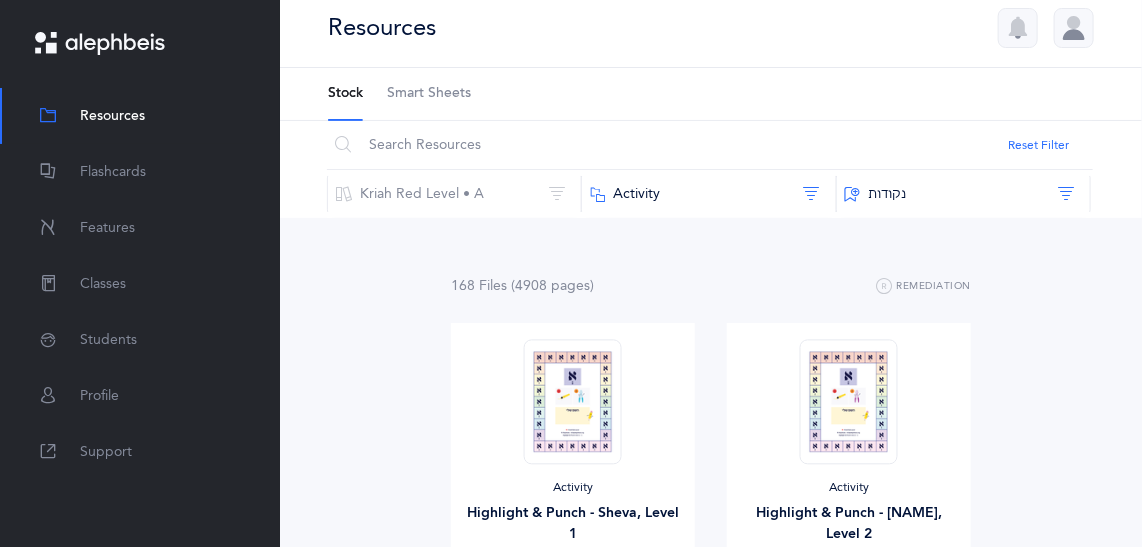 scroll, scrollTop: 0, scrollLeft: 0, axis: both 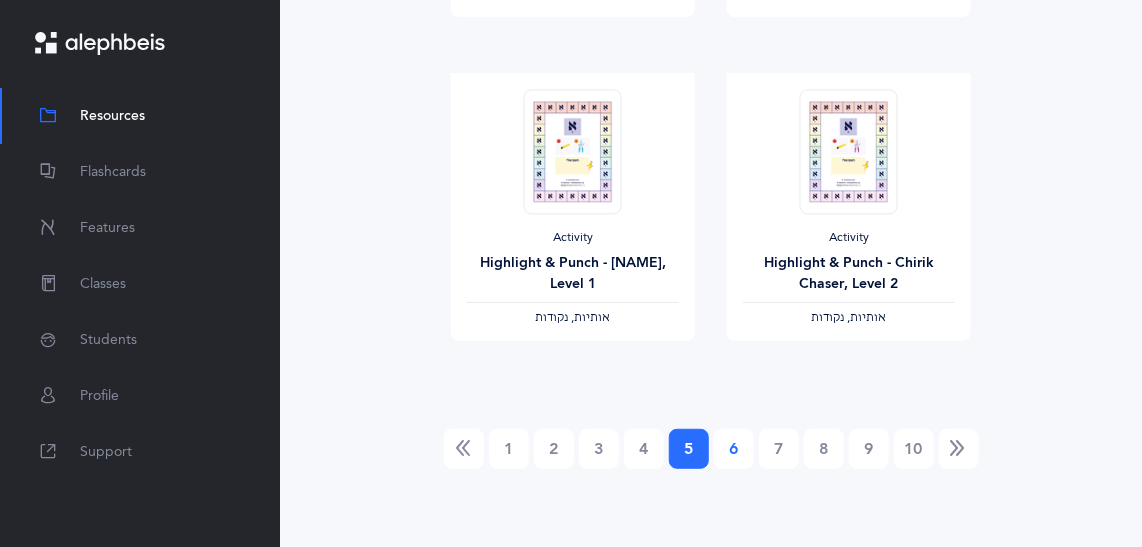 click on "6" at bounding box center (734, 449) 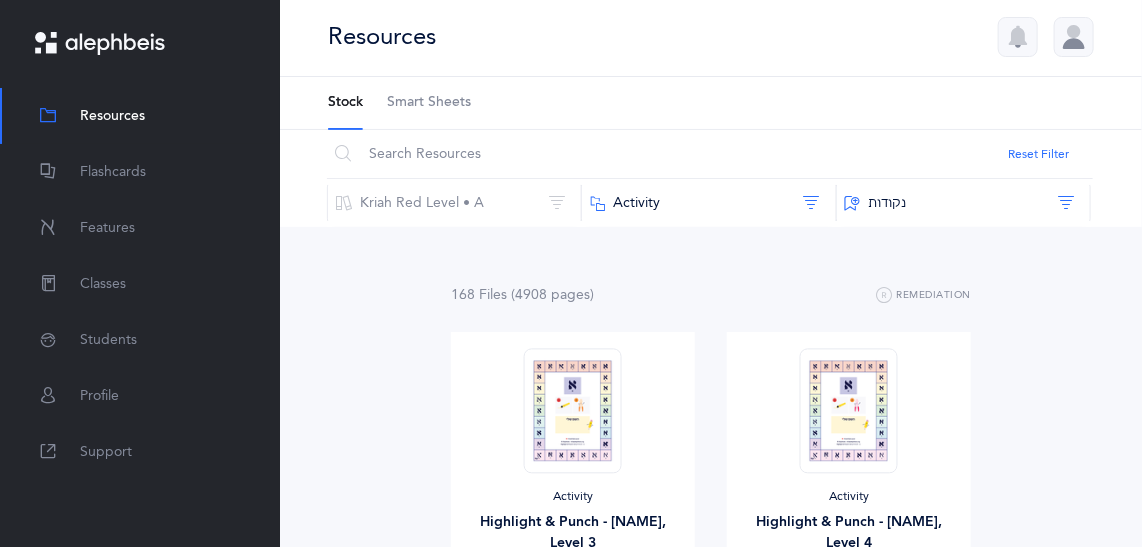 scroll, scrollTop: 0, scrollLeft: 0, axis: both 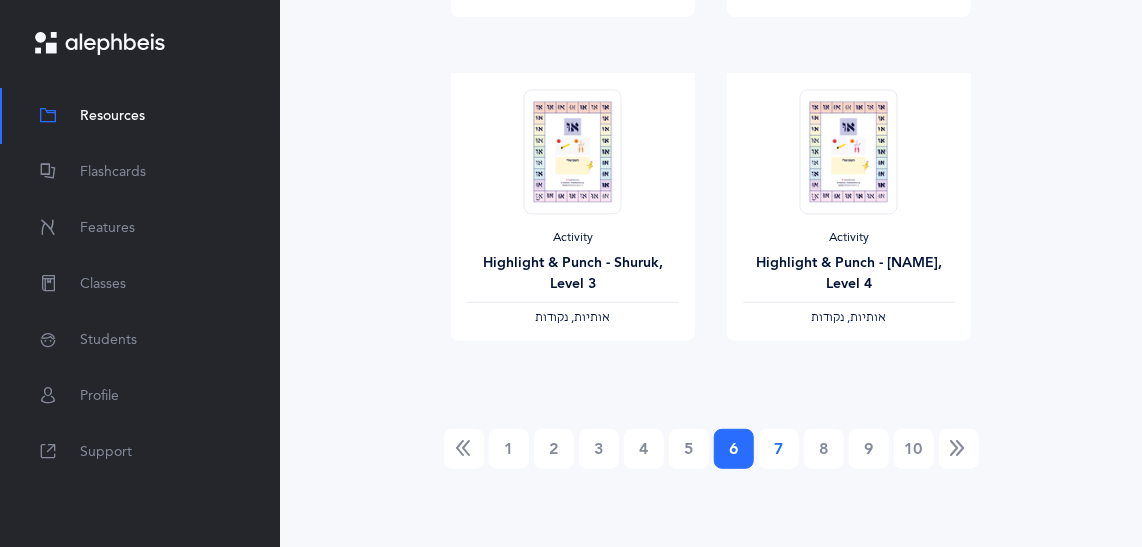 click on "7" at bounding box center (779, 449) 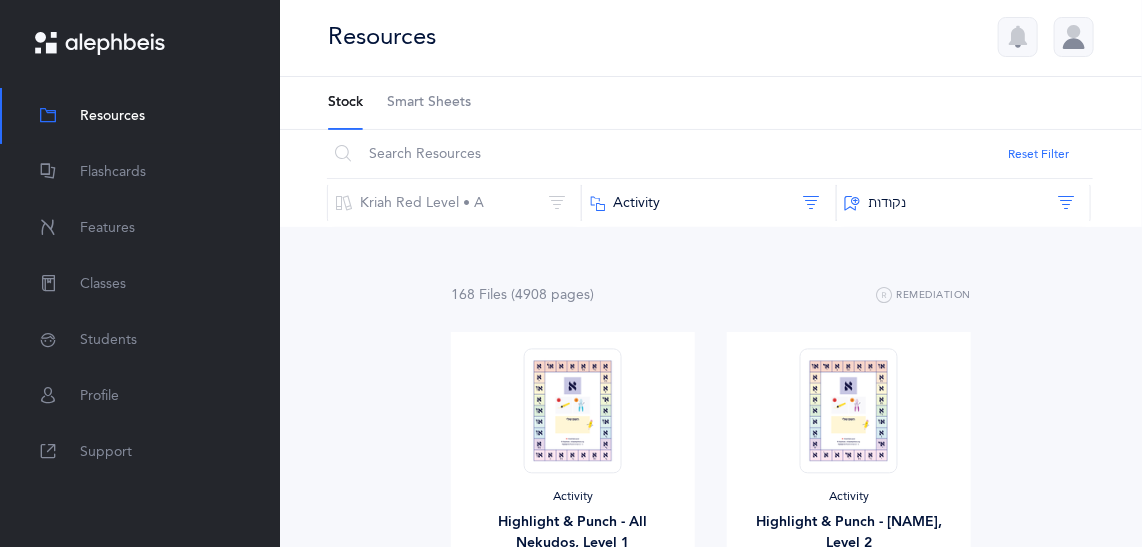 scroll, scrollTop: 0, scrollLeft: 0, axis: both 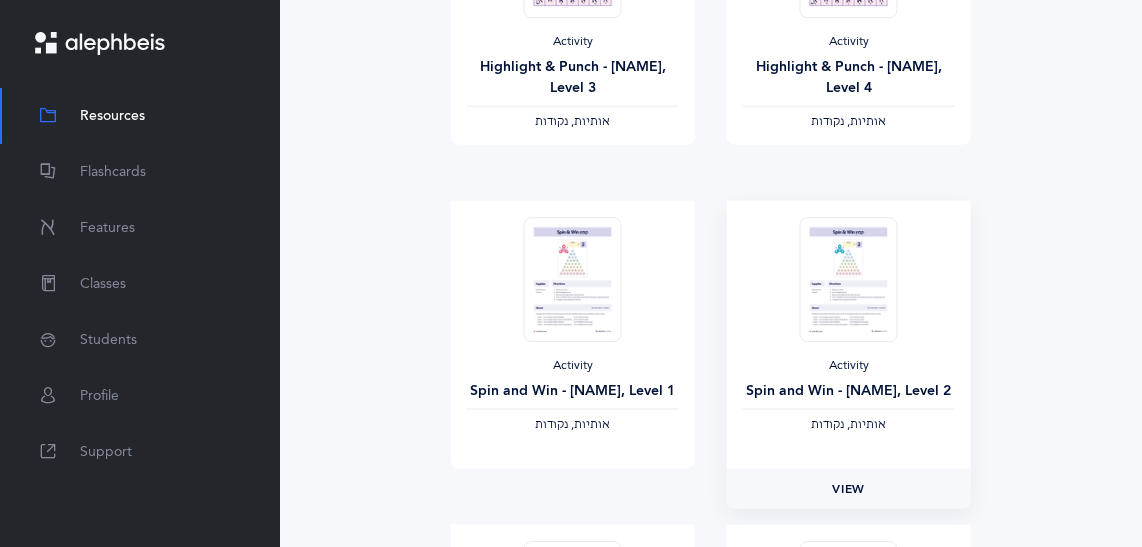 click on "View" at bounding box center (849, 489) 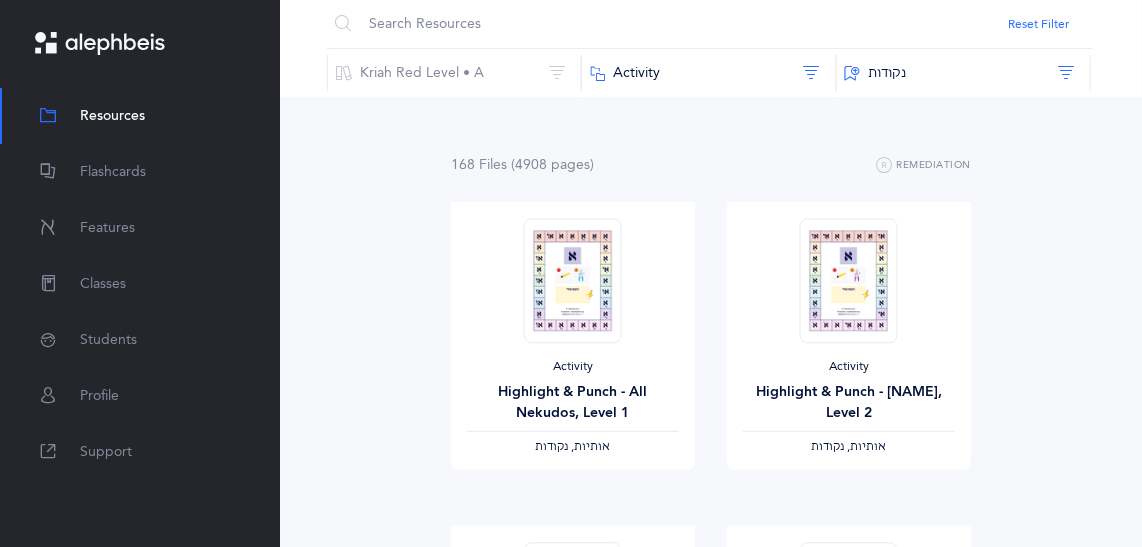 scroll, scrollTop: 0, scrollLeft: 0, axis: both 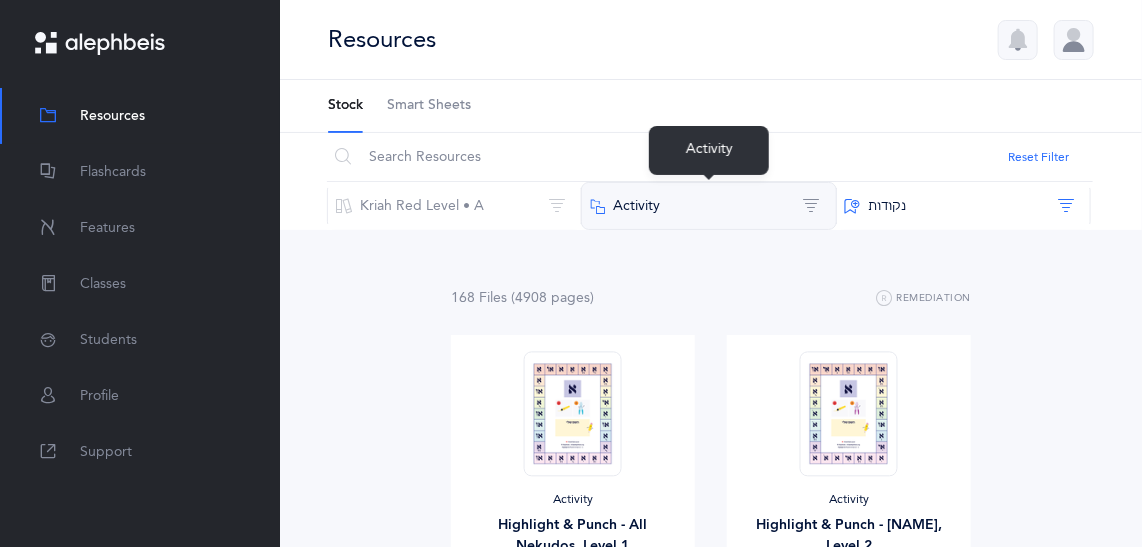 click on "Activity" at bounding box center (708, 206) 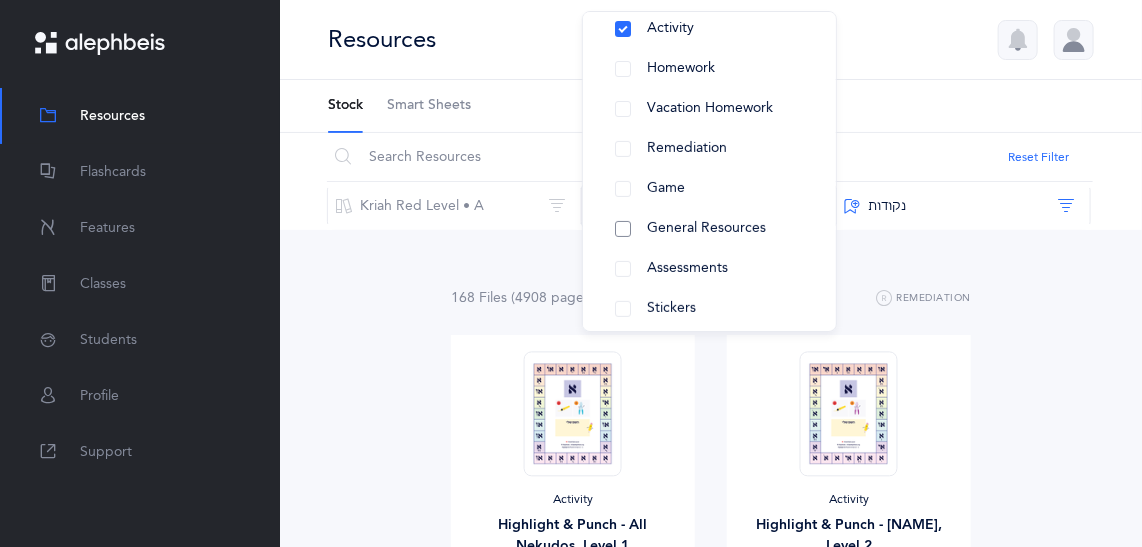 click on "General Resources" at bounding box center (709, 229) 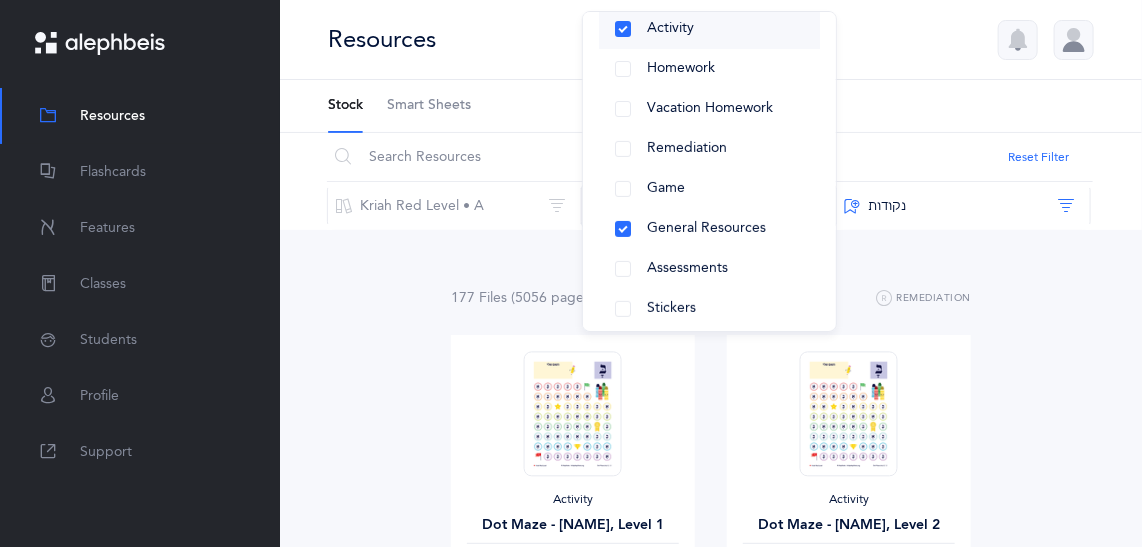 click on "Activity" at bounding box center [709, 29] 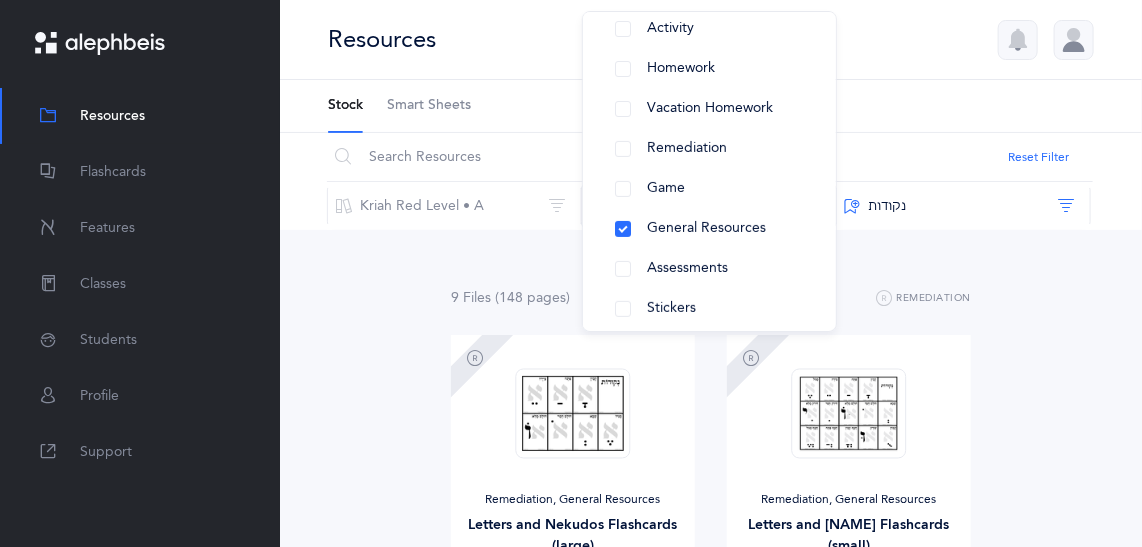 click on "Awards 11 by 17
‫אותיות, נקודות, חיבור האותיות‬ ‪, + 7‬   View       General Resources     ‪, + 5‬" at bounding box center (711, 1132) 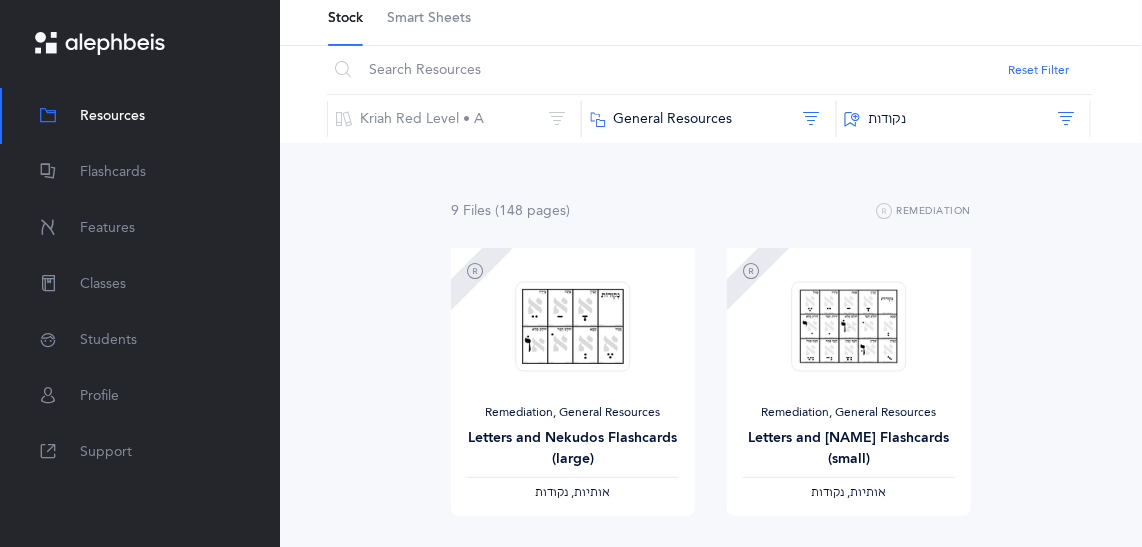 scroll, scrollTop: 0, scrollLeft: 0, axis: both 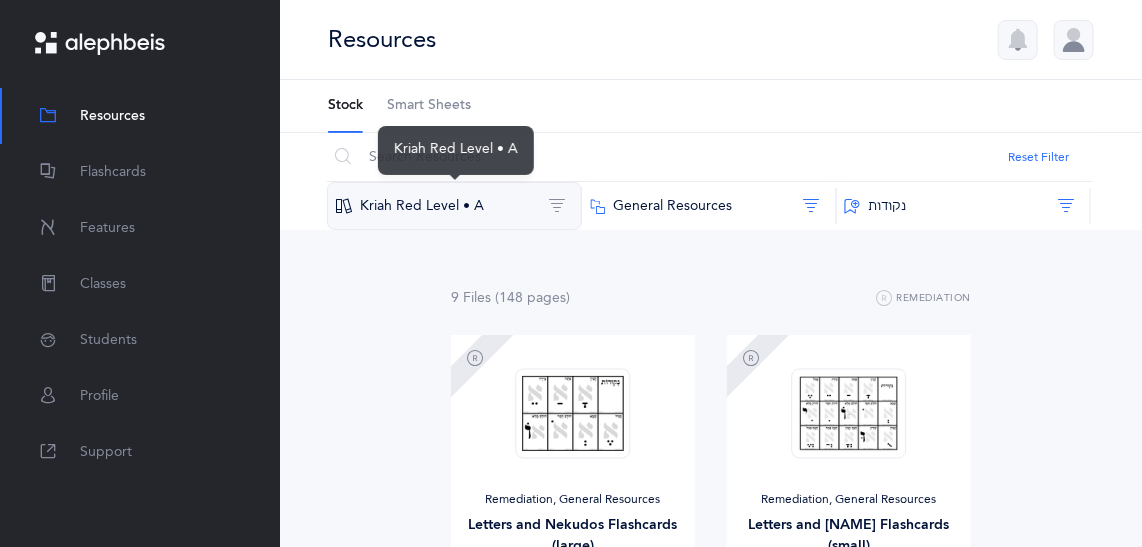 click on "Kriah Red Level • A" at bounding box center (454, 206) 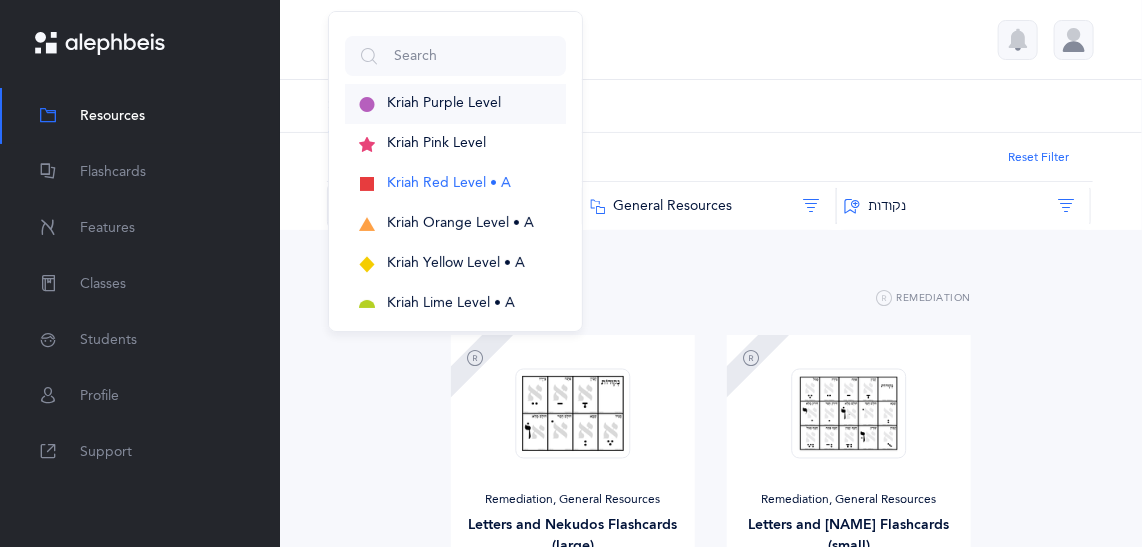 click on "Kriah Purple Level" at bounding box center (444, 103) 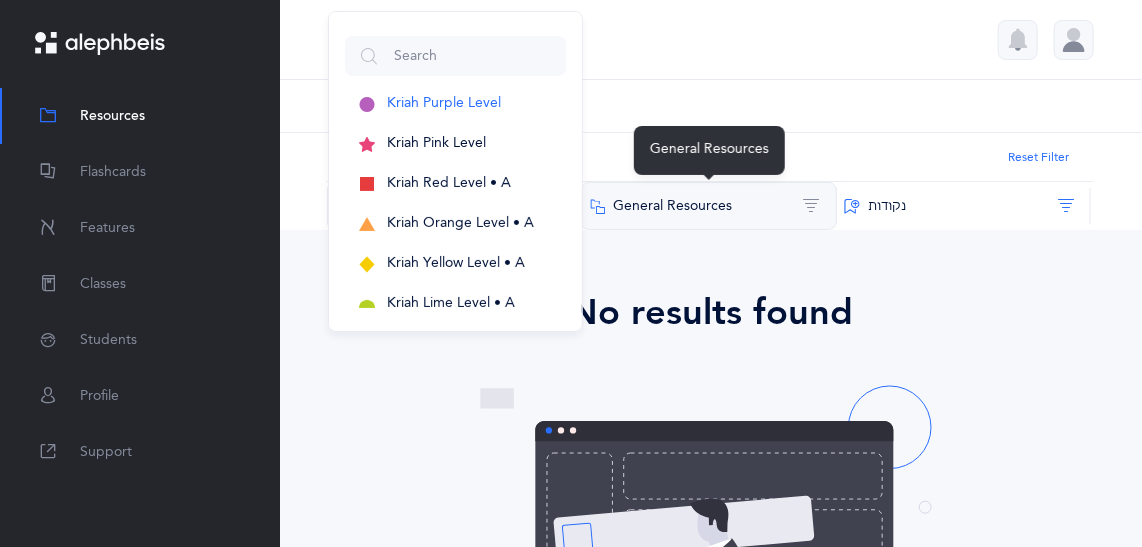 click on "General Resources" at bounding box center (708, 206) 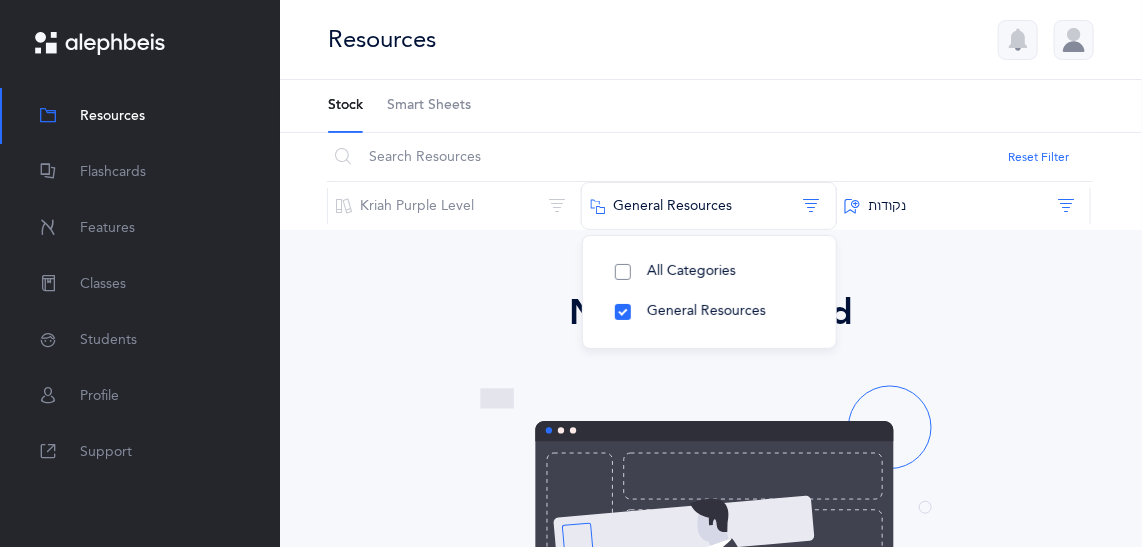click on "All Categories" at bounding box center (709, 272) 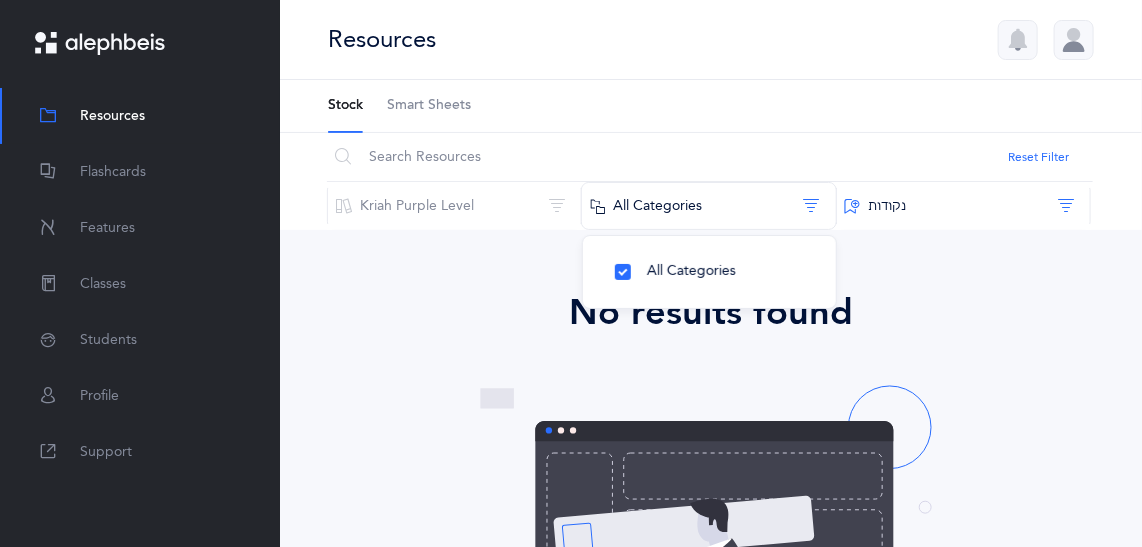 click on "No results found
Don’t worry, we have lots of other stuff - just try a different search!
If there is something you would like added, feel free to
contact us
." at bounding box center (711, 593) 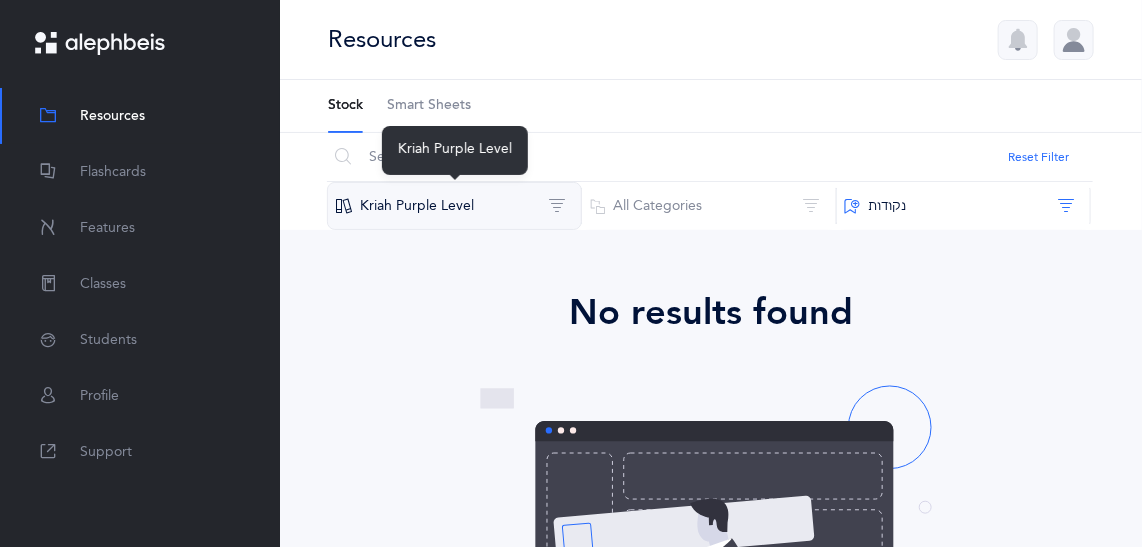click on "Kriah Purple Level" at bounding box center [454, 206] 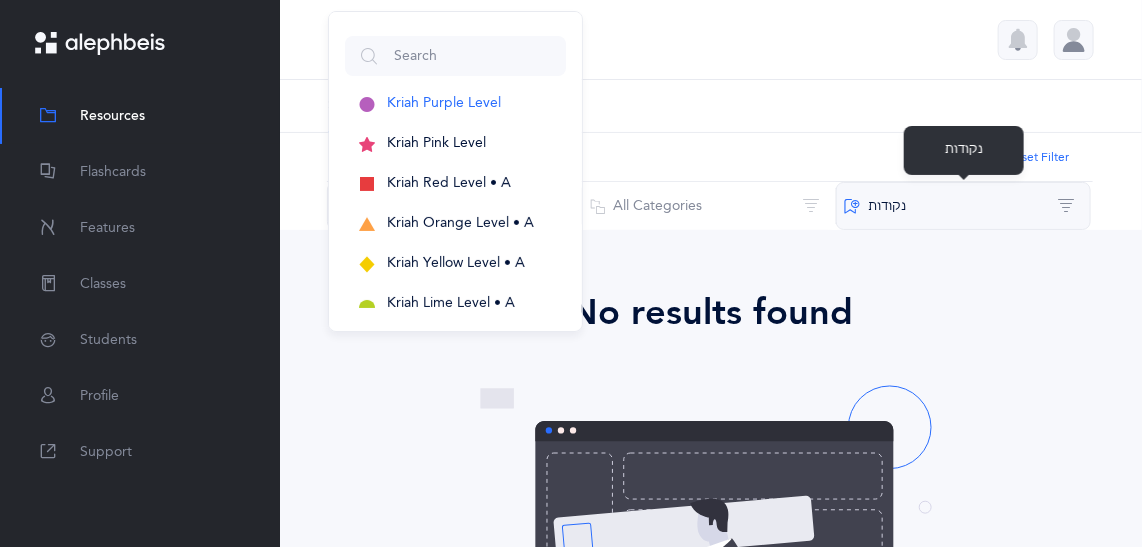 click on "‫נקודות‬" at bounding box center (963, 206) 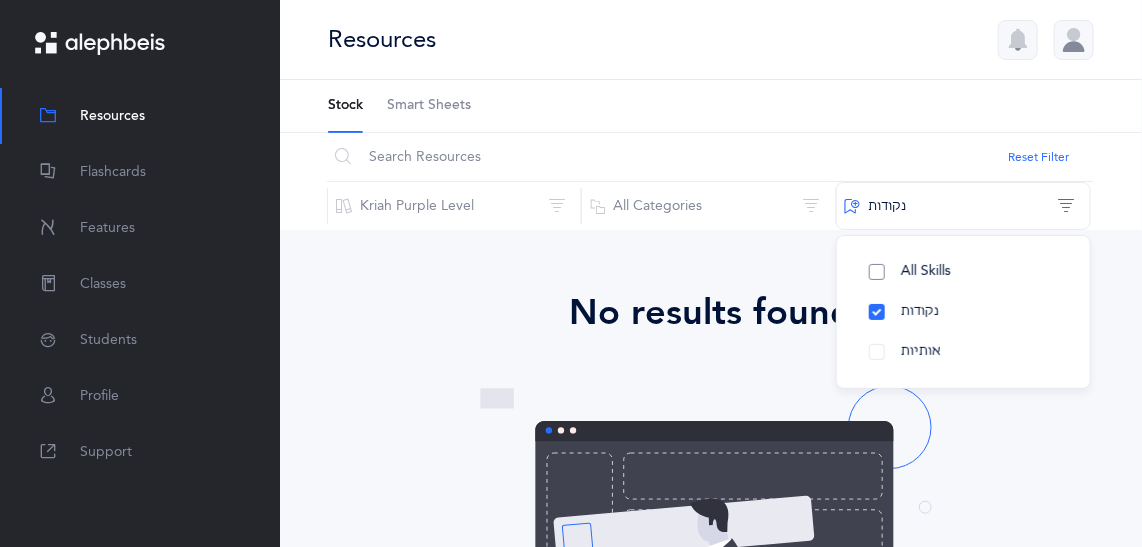 click on "All Skills" at bounding box center (963, 272) 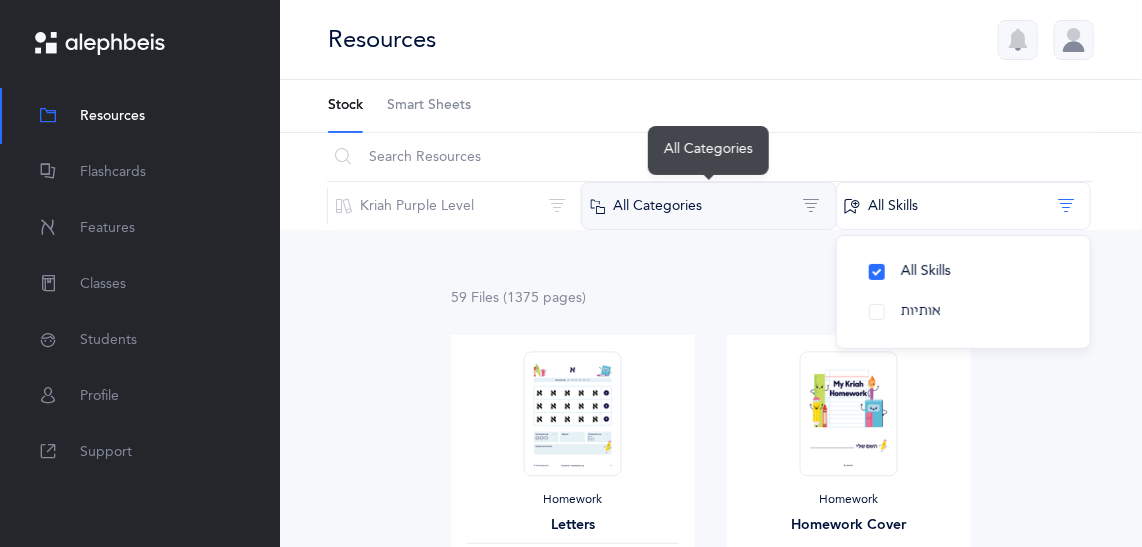click on "All Categories" at bounding box center (708, 206) 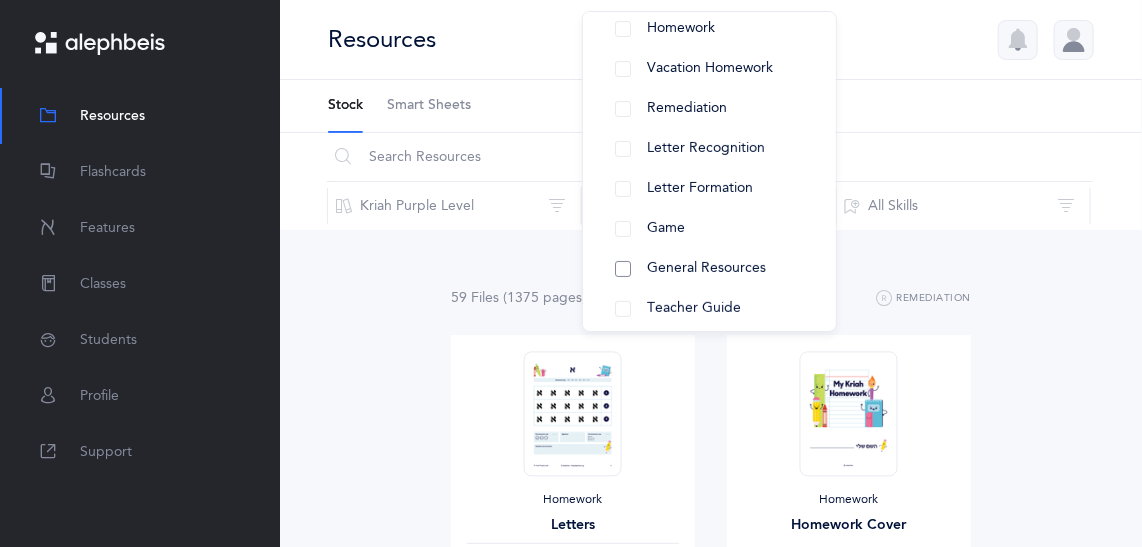 click on "General Resources" at bounding box center (706, 268) 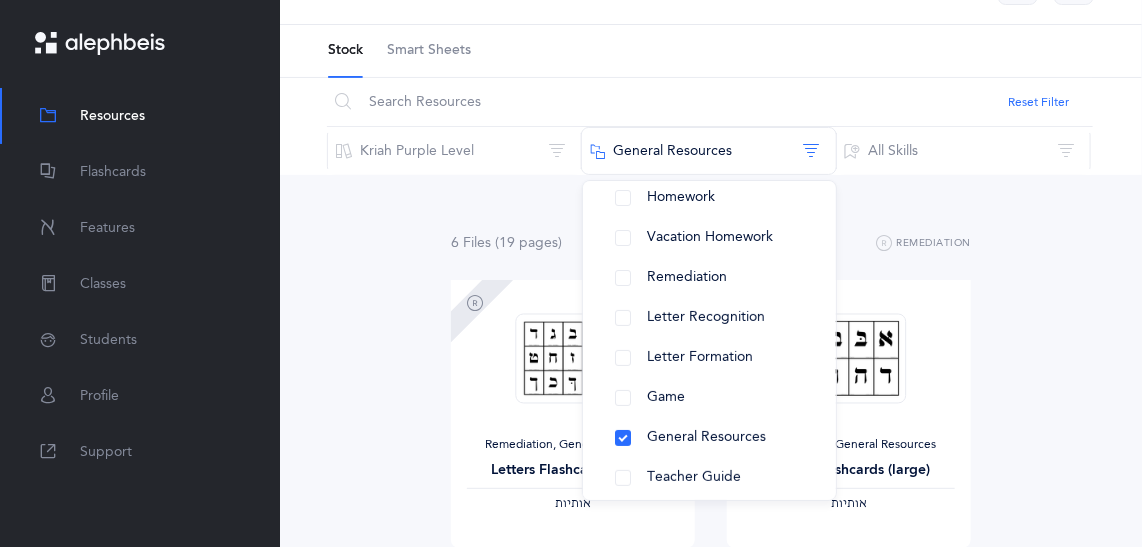 scroll, scrollTop: 58, scrollLeft: 0, axis: vertical 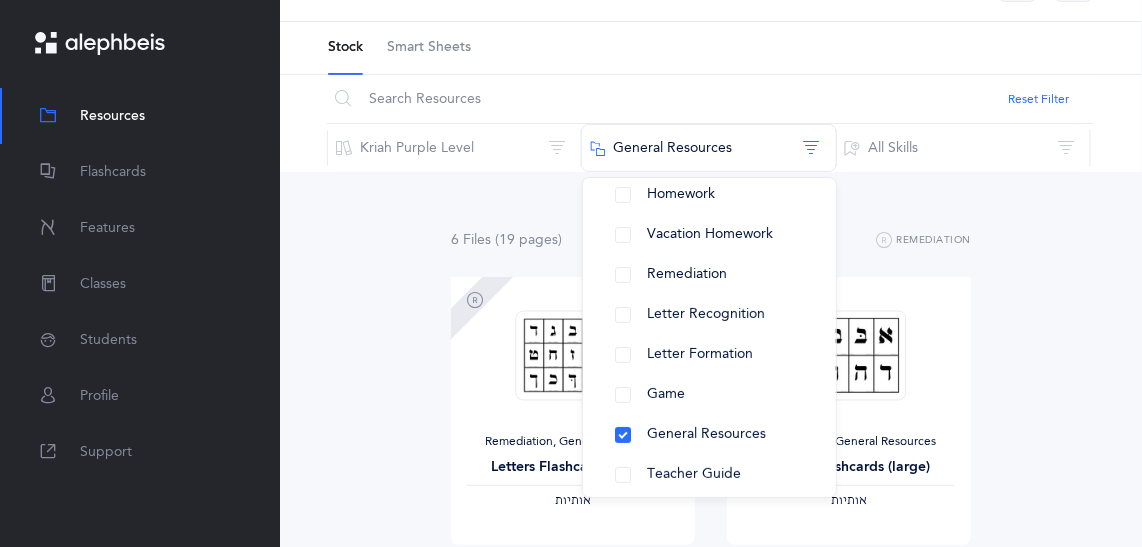 click on "6
File s
(19 page s )
Remediation
Remediation, General Resources
Letters Flashcards (small)
‫אותיות‬   View         Remediation, General Resources
Letters Flashcards (large)
‫אותיות‬   View       General Resources
[NAME] Bookmark
View       Homework, General Resources
Homework Chart
View       Letter Recognition‪, + 2‬
Flipping Letters
‫אותיות‬   View       General Resources, Teacher Guide
Sefer Guide
View       No results found
contact us
.
No results" at bounding box center [711, 750] 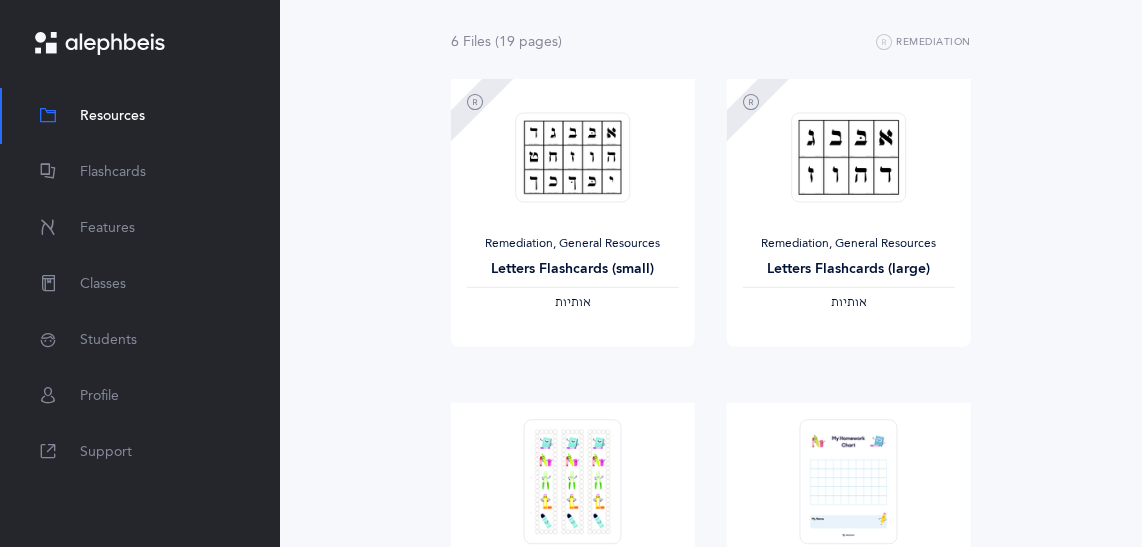 scroll, scrollTop: 258, scrollLeft: 0, axis: vertical 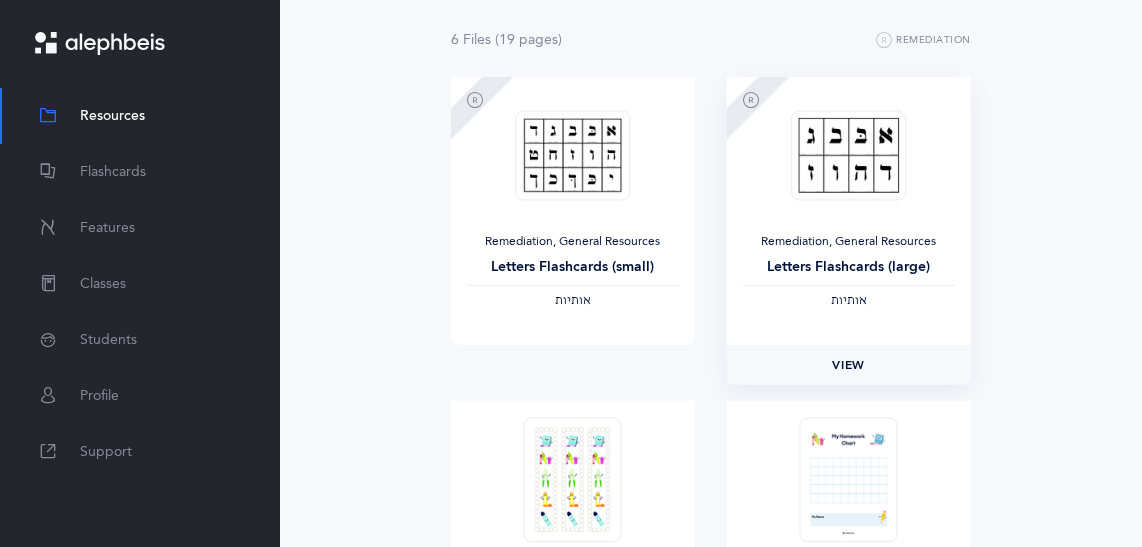 click on "View" at bounding box center [849, 365] 